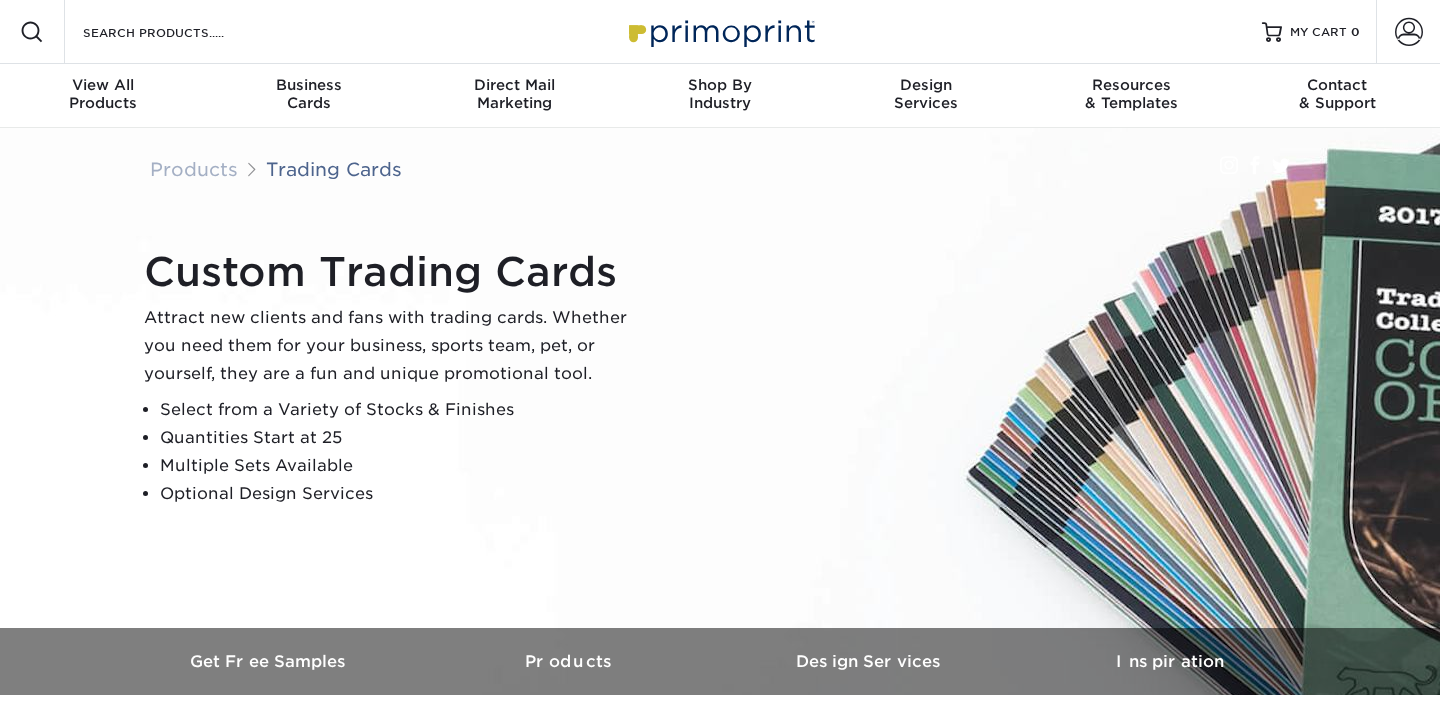 scroll, scrollTop: 0, scrollLeft: 0, axis: both 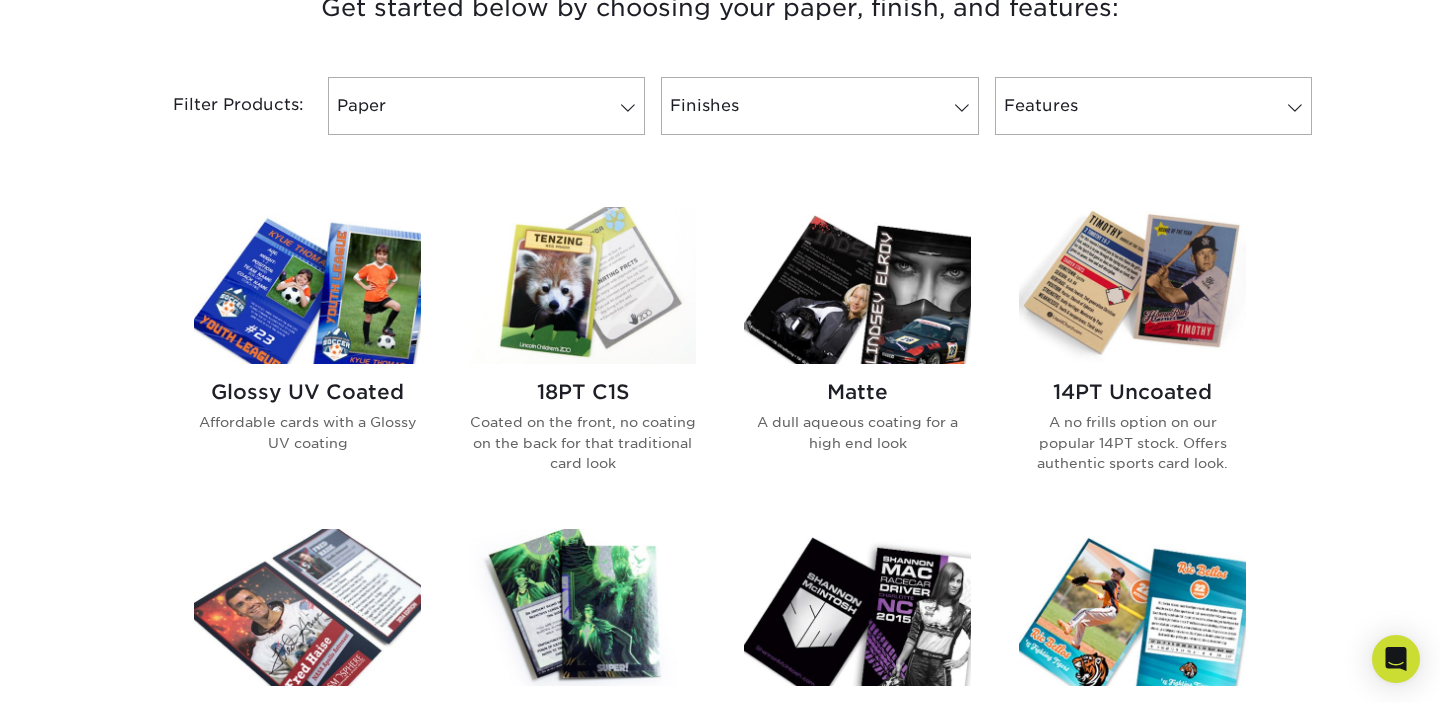 click at bounding box center [857, 285] 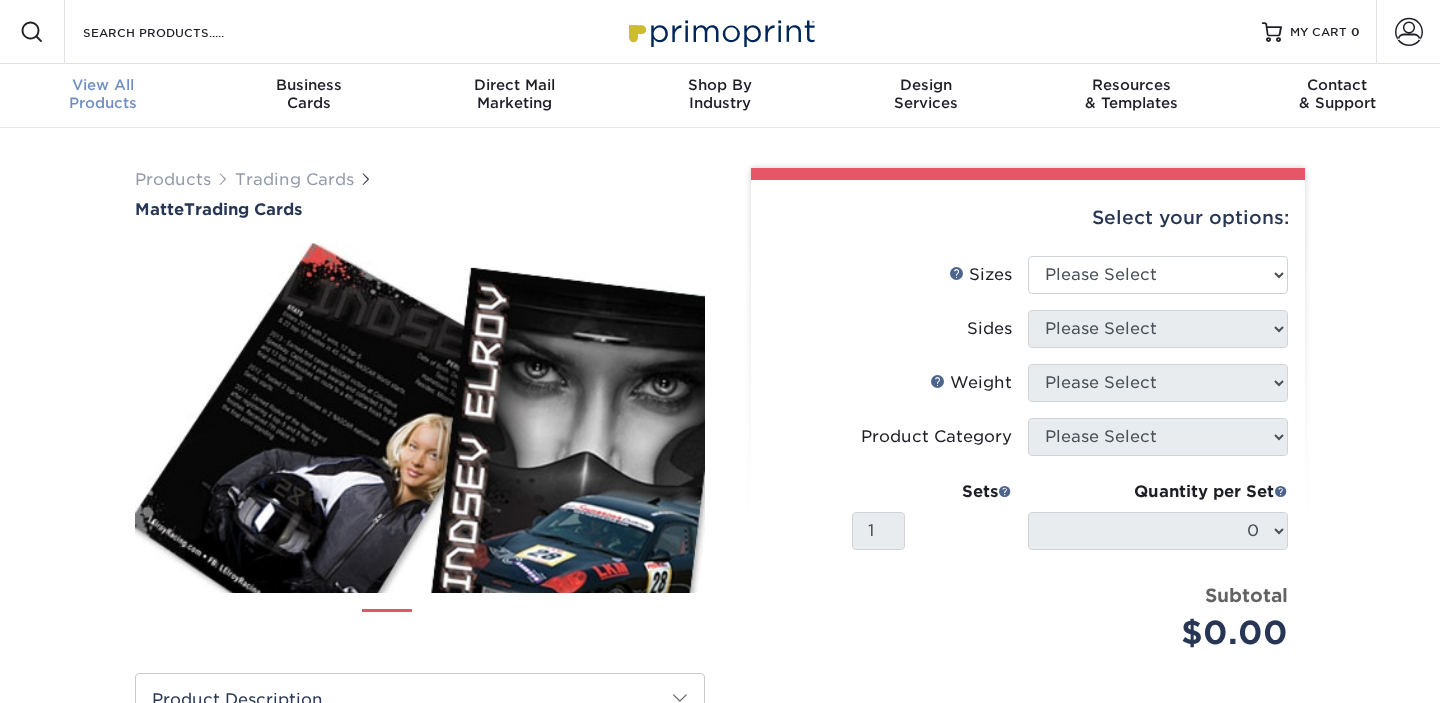 scroll, scrollTop: 0, scrollLeft: 0, axis: both 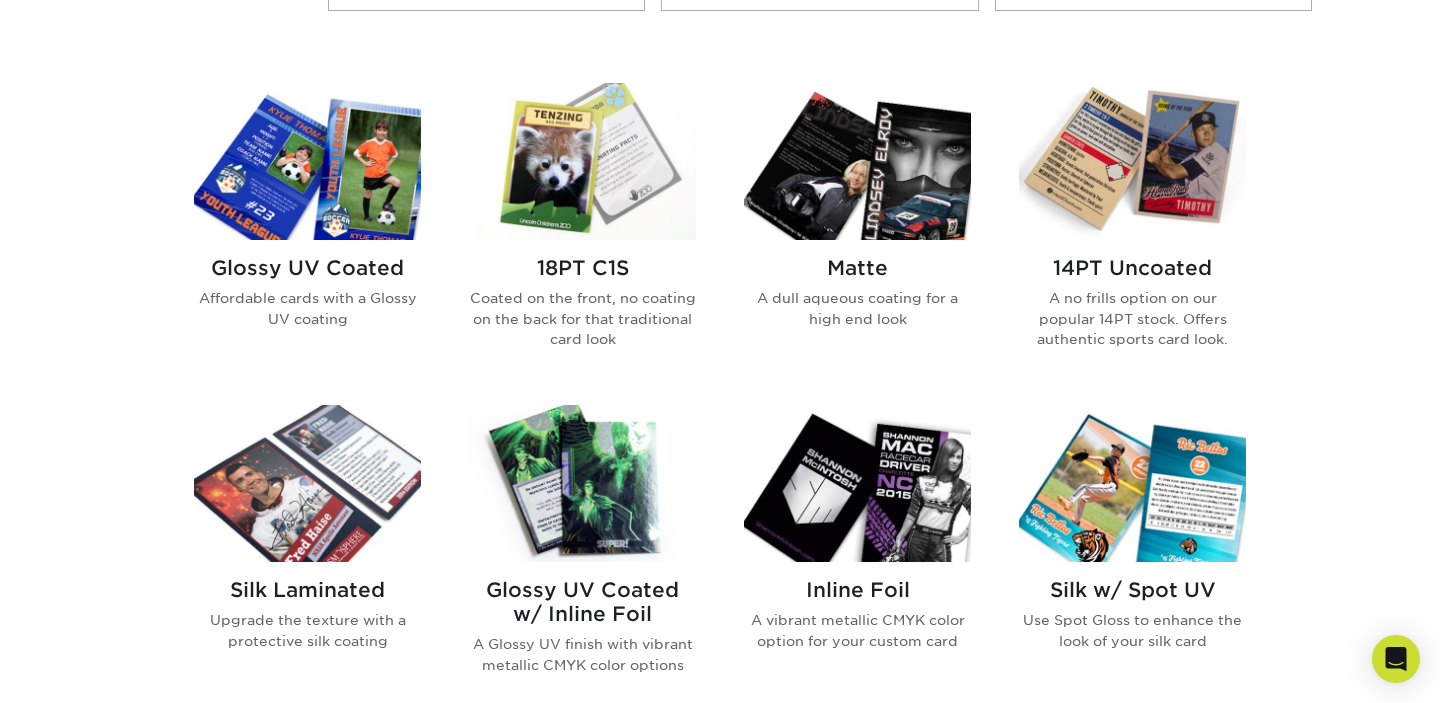 click at bounding box center (307, 161) 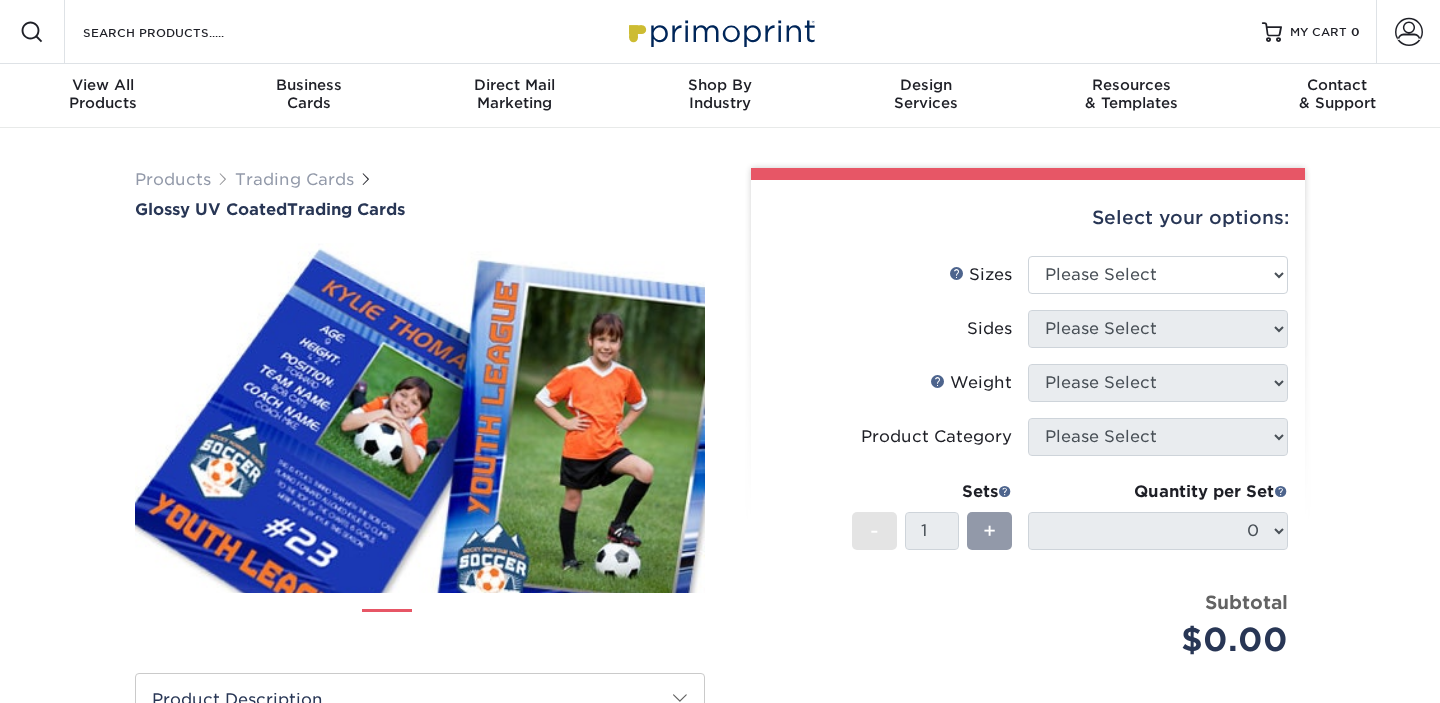 scroll, scrollTop: 0, scrollLeft: 0, axis: both 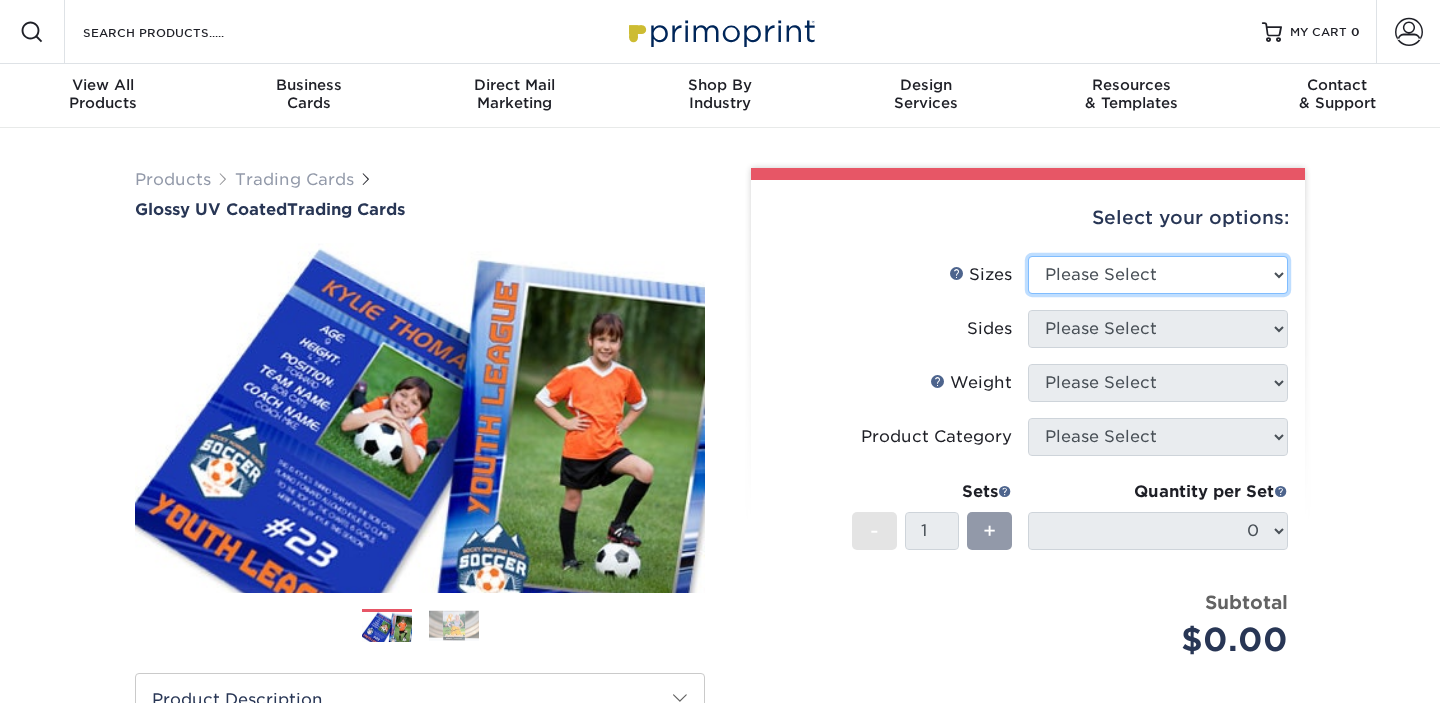 click on "Please Select
2.5" x 3.5"" at bounding box center [1158, 275] 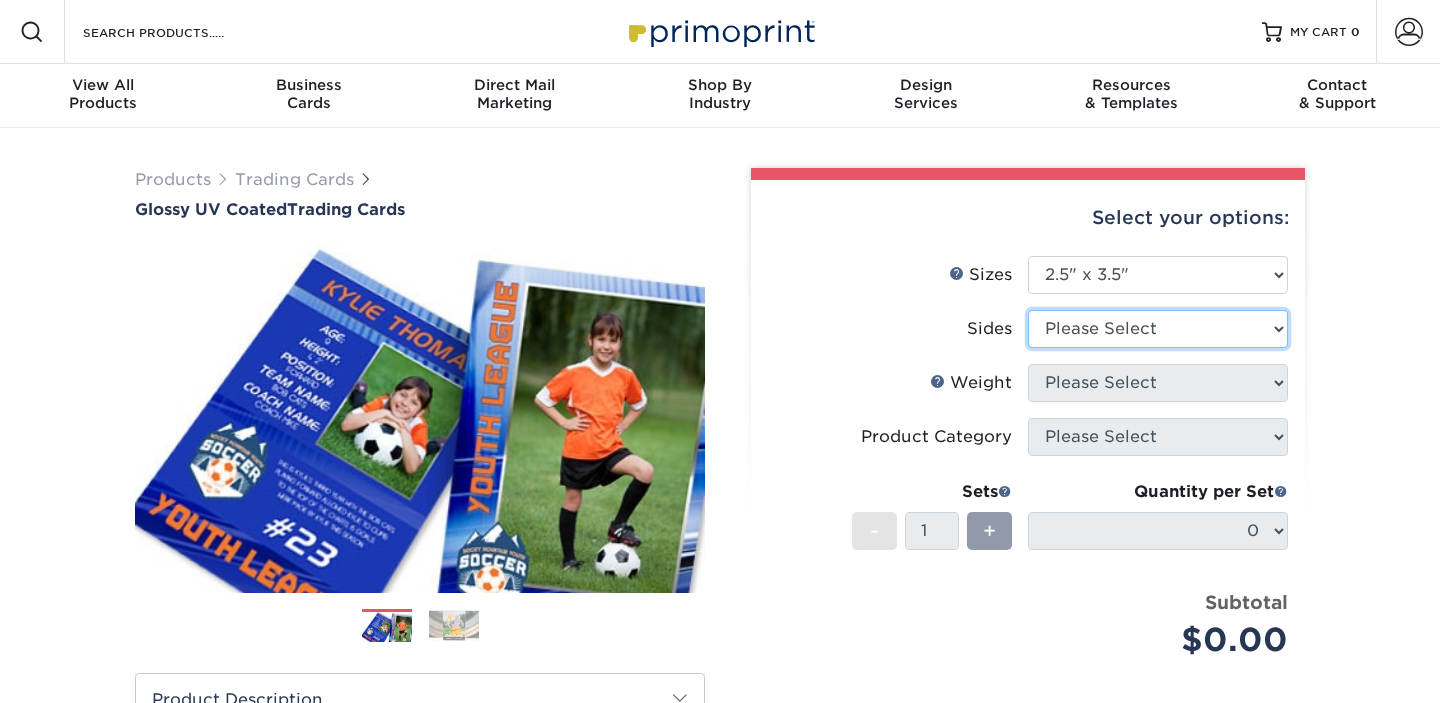 click on "Please Select Print Both Sides Print Front Only" at bounding box center [1158, 329] 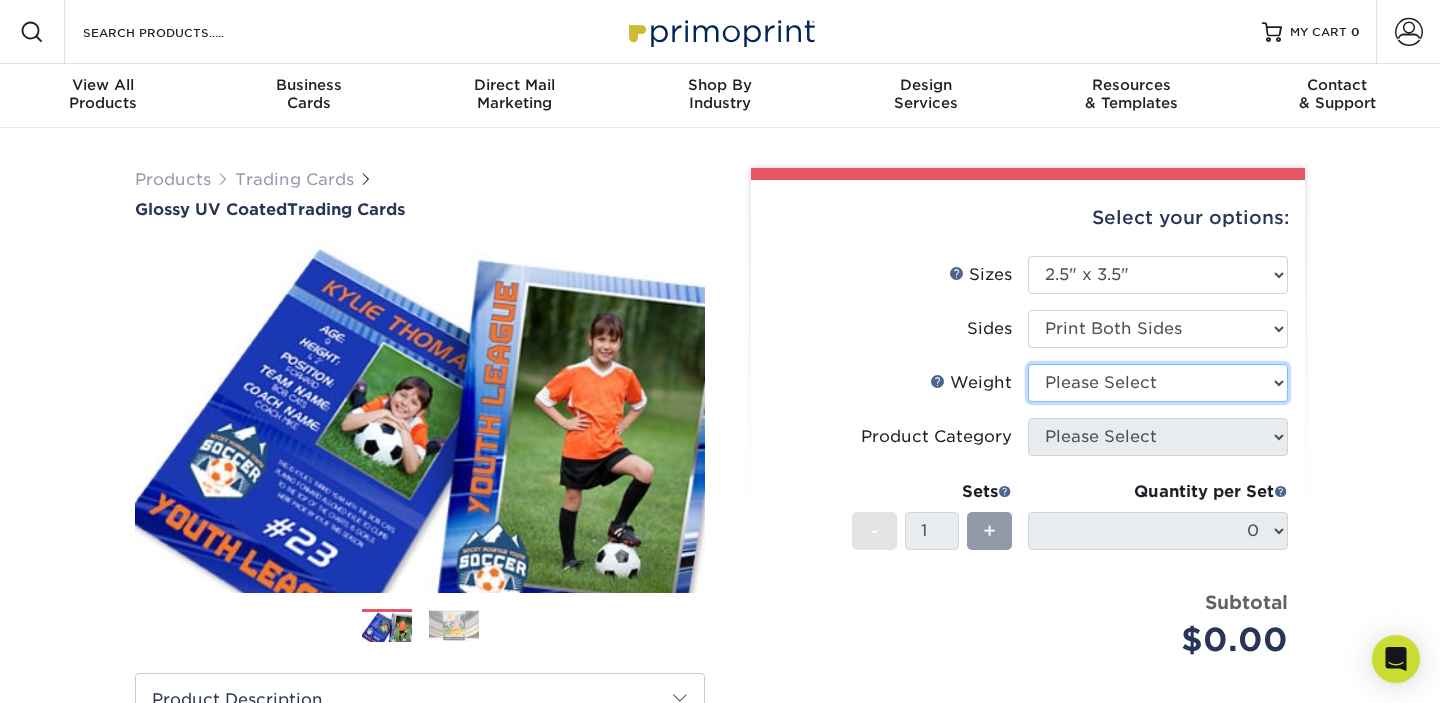 click on "Please Select 16PT 14PT 18PT C1S" at bounding box center (1158, 383) 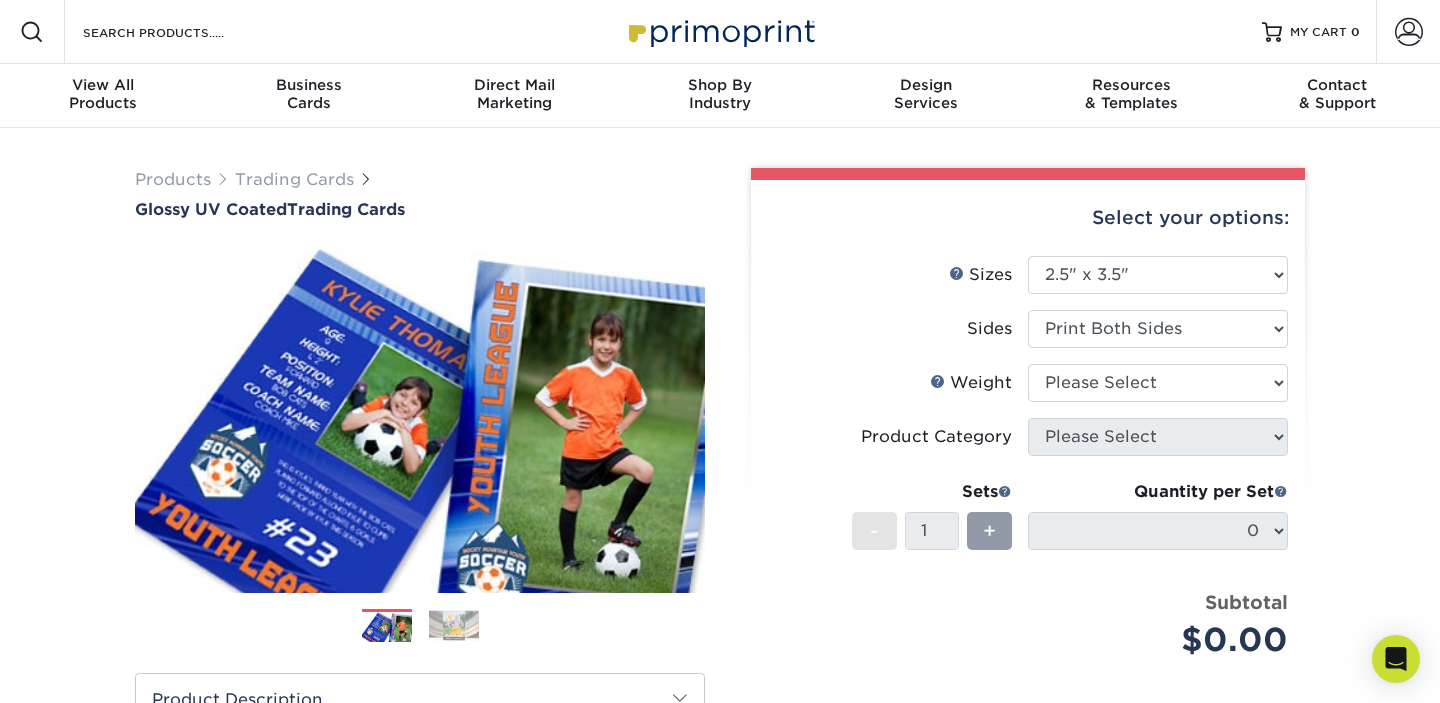 click on "Sides
Please Select Print Both Sides Print Front Only" at bounding box center [1028, 337] 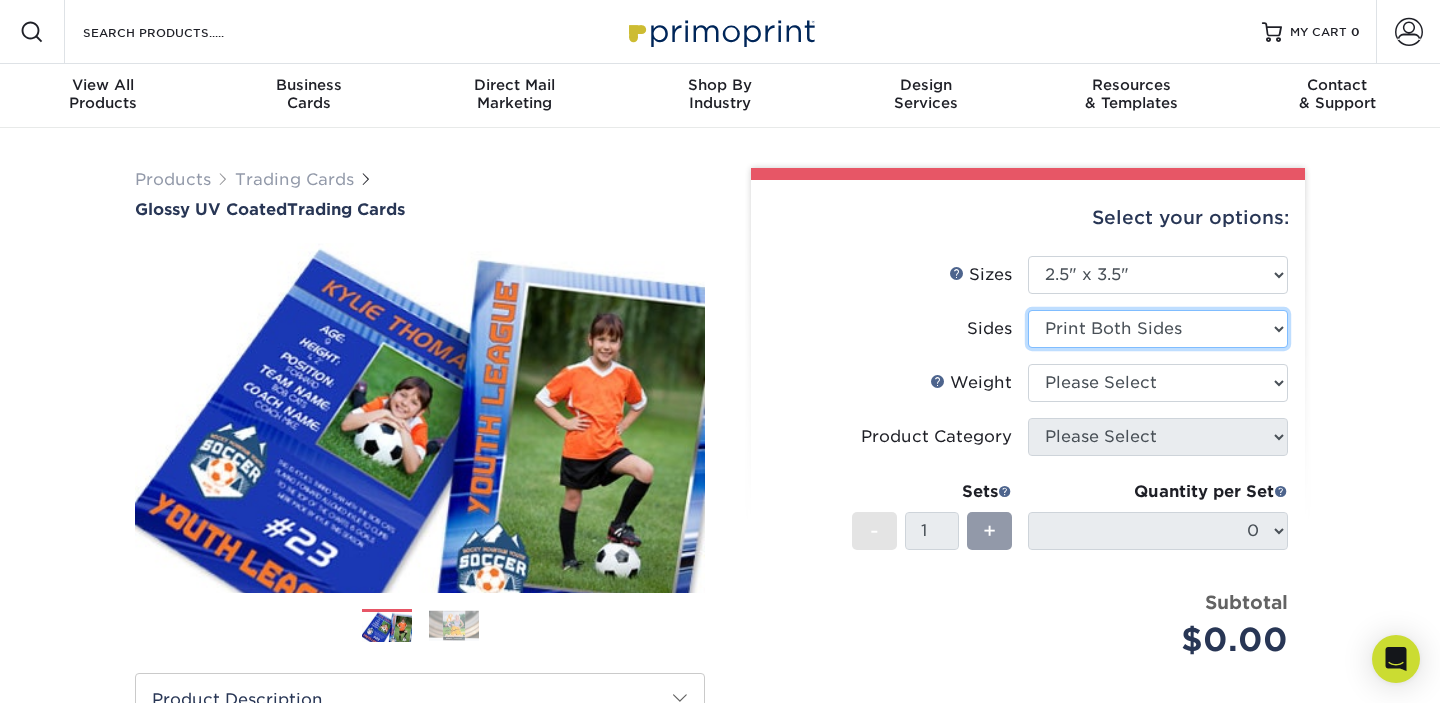 click on "Please Select Print Both Sides Print Front Only" at bounding box center [1158, 329] 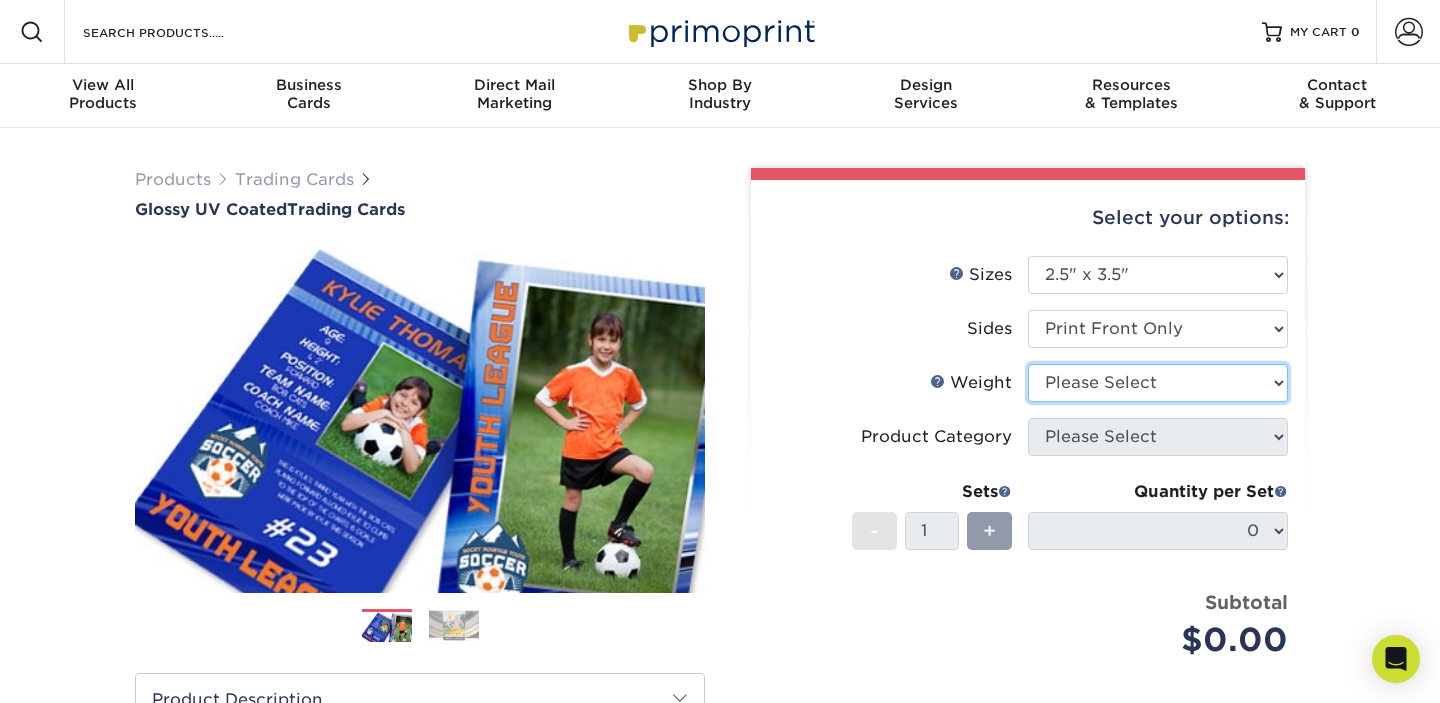 click on "Please Select 16PT 14PT 18PT C1S" at bounding box center [1158, 383] 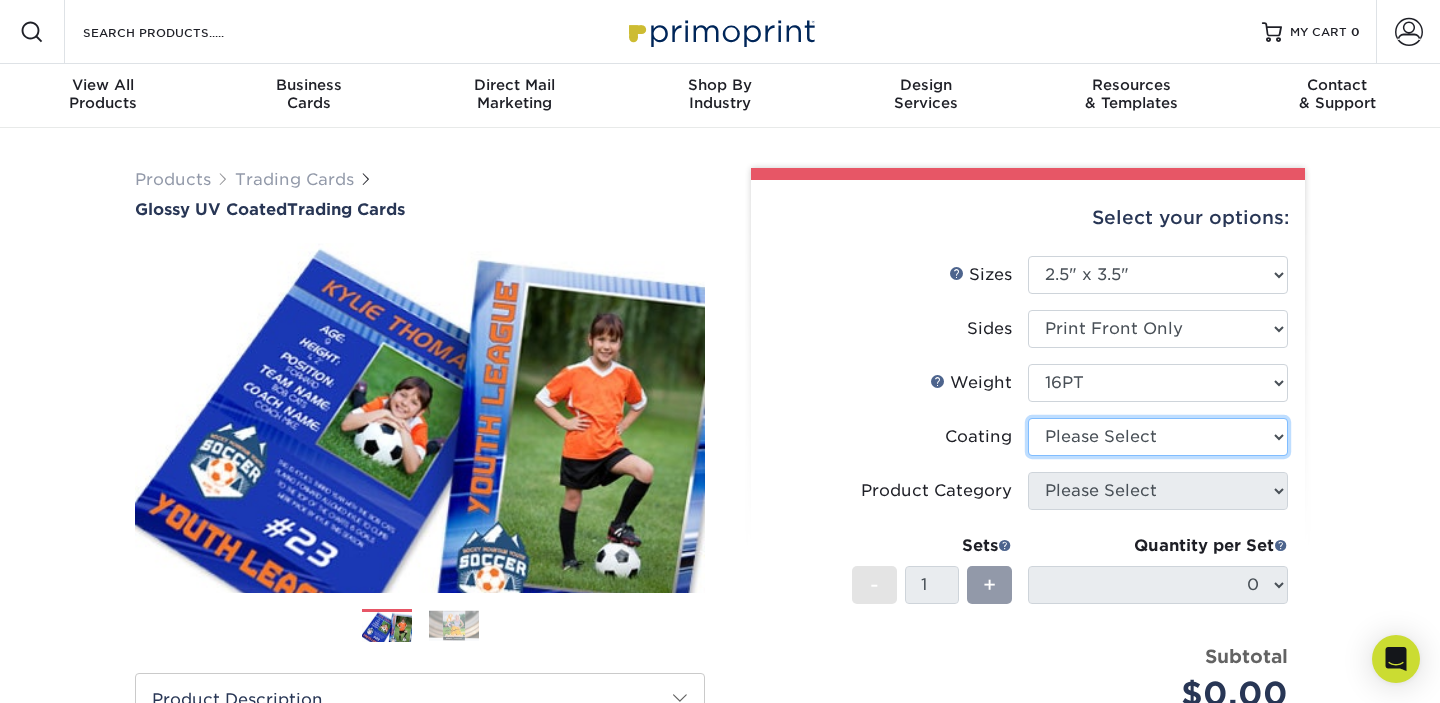 click at bounding box center [1158, 437] 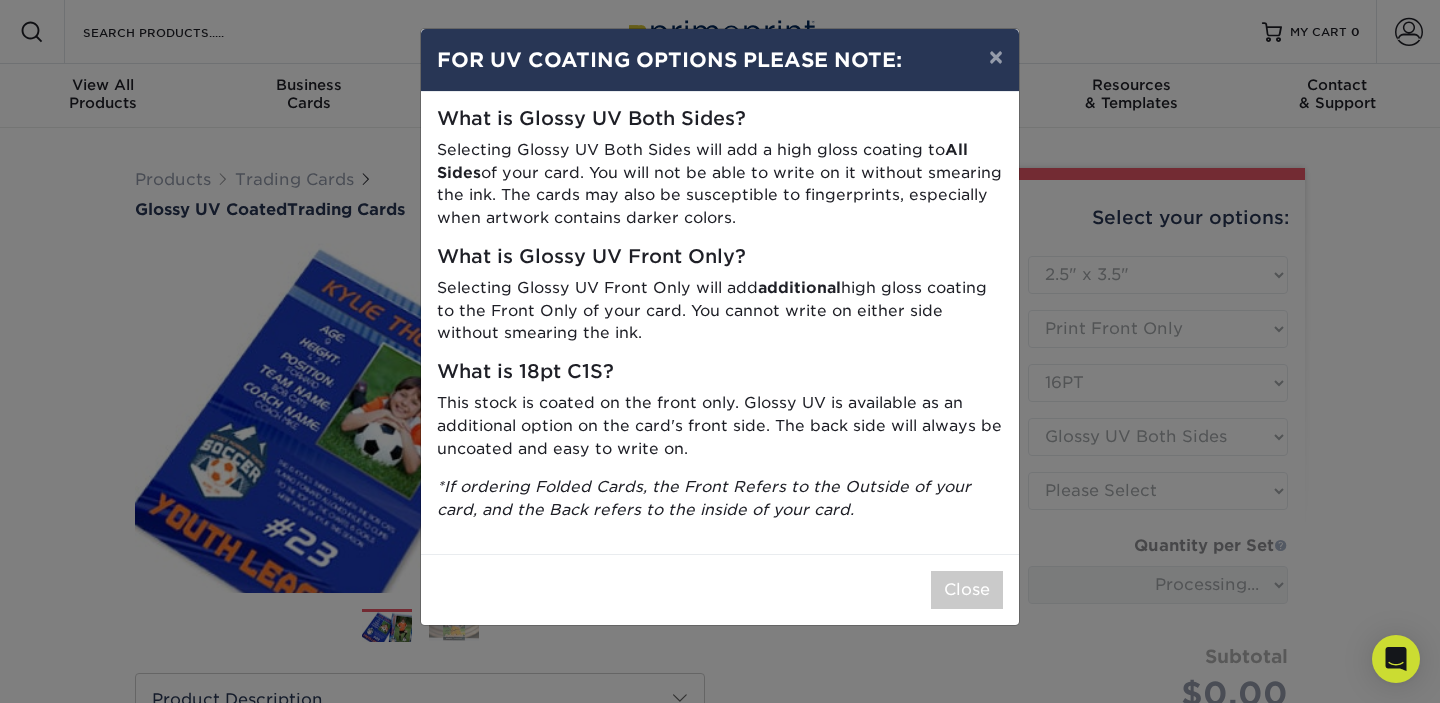click on "×
FOR UV COATING OPTIONS PLEASE NOTE:
What is Glossy UV Both Sides?
Selecting Glossy UV Both Sides will add a high gloss coating to  All Sides  of your card. You will not be able to write on it without smearing the ink. The cards may also be susceptible to fingerprints, especially when artwork contains darker colors.
What is Glossy UV Front Only?
Selecting Glossy UV Front Only will add  additional  high gloss coating to the Front Only of your card. You cannot write on either side without smearing the ink.
What is 18pt C1S?
This stock is coated on the front only. Glossy UV is available as an additional option on the card's front side. The back side will always be uncoated and easy to write on.
*If ordering Folded Cards, the Front Refers to the Outside of your card, and the Back refers to the inside of your card." at bounding box center (720, 351) 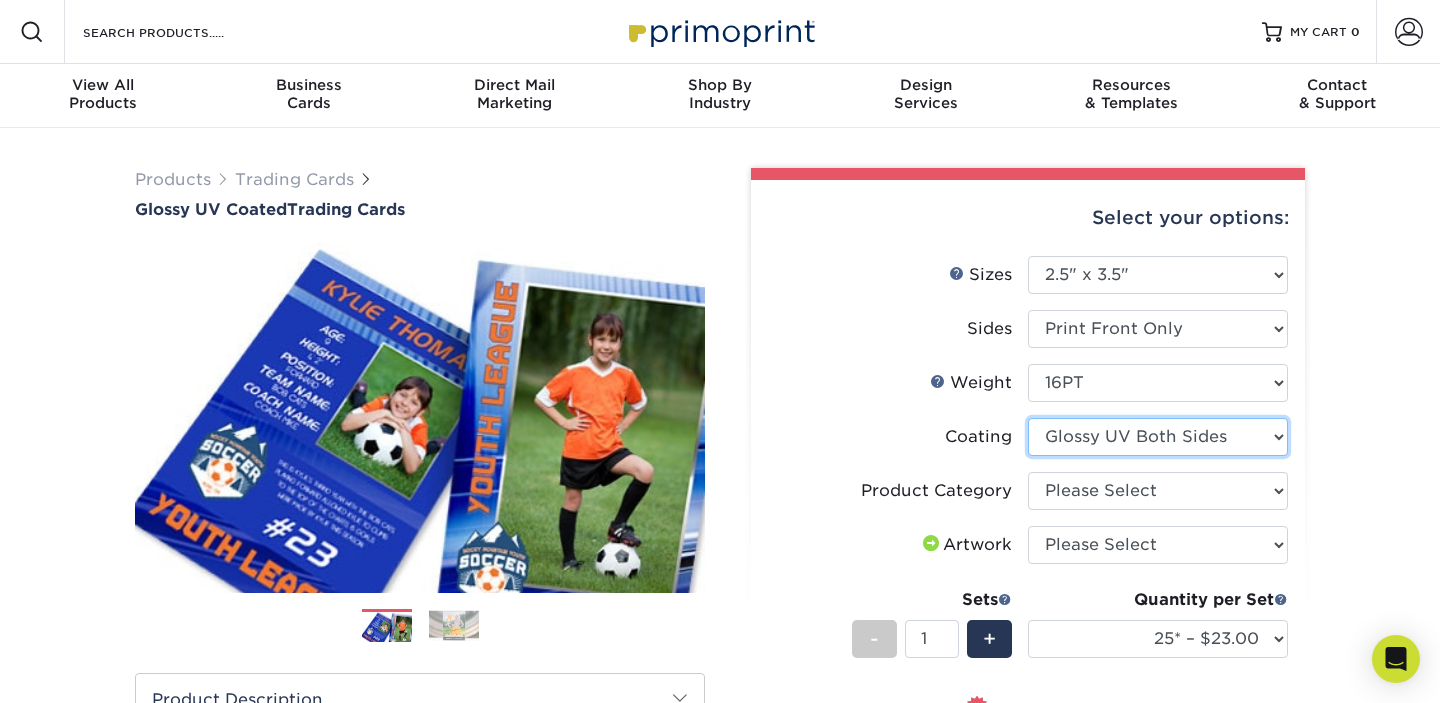 click at bounding box center (1158, 437) 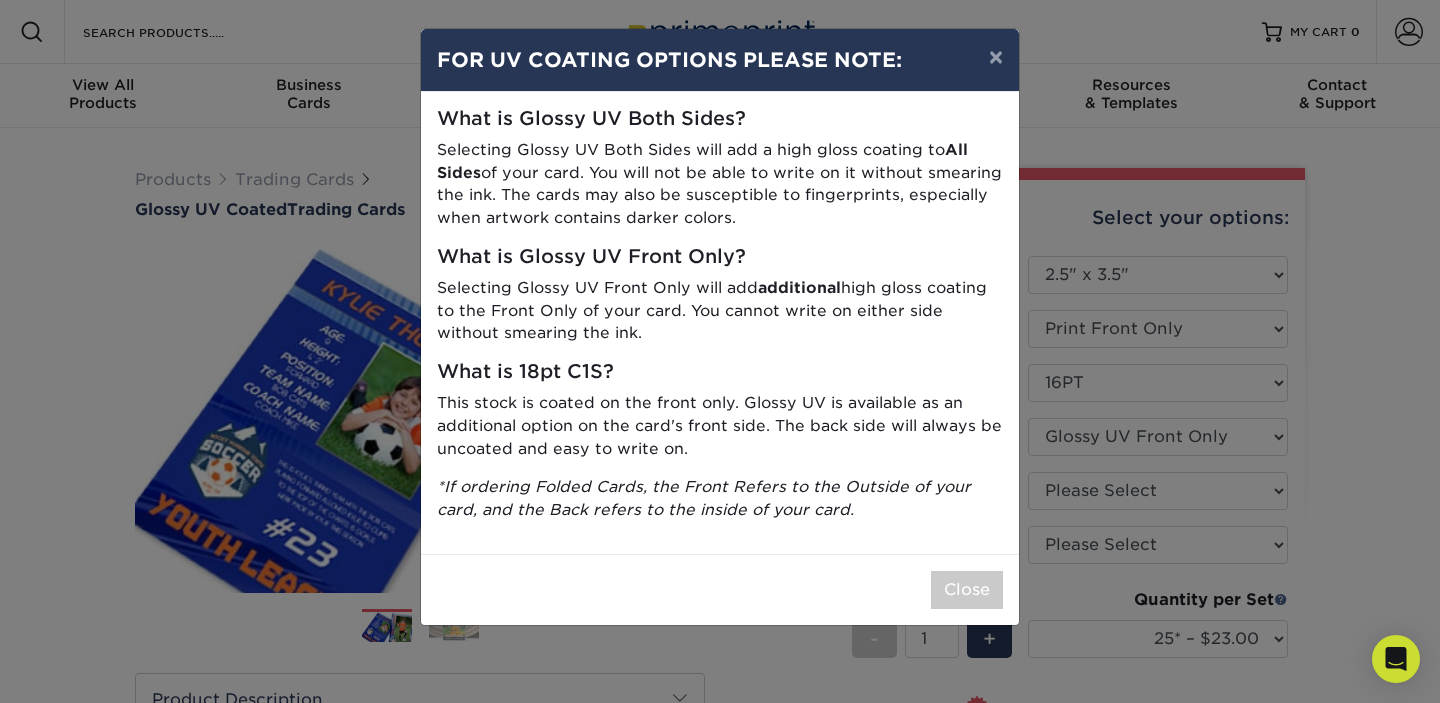 click on "×
FOR UV COATING OPTIONS PLEASE NOTE:
What is Glossy UV Both Sides?
Selecting Glossy UV Both Sides will add a high gloss coating to  All Sides  of your card. You will not be able to write on it without smearing the ink. The cards may also be susceptible to fingerprints, especially when artwork contains darker colors.
What is Glossy UV Front Only?
Selecting Glossy UV Front Only will add  additional  high gloss coating to the Front Only of your card. You cannot write on either side without smearing the ink.
What is 18pt C1S?
This stock is coated on the front only. Glossy UV is available as an additional option on the card's front side. The back side will always be uncoated and easy to write on.
*If ordering Folded Cards, the Front Refers to the Outside of your card, and the Back refers to the inside of your card." at bounding box center (720, 351) 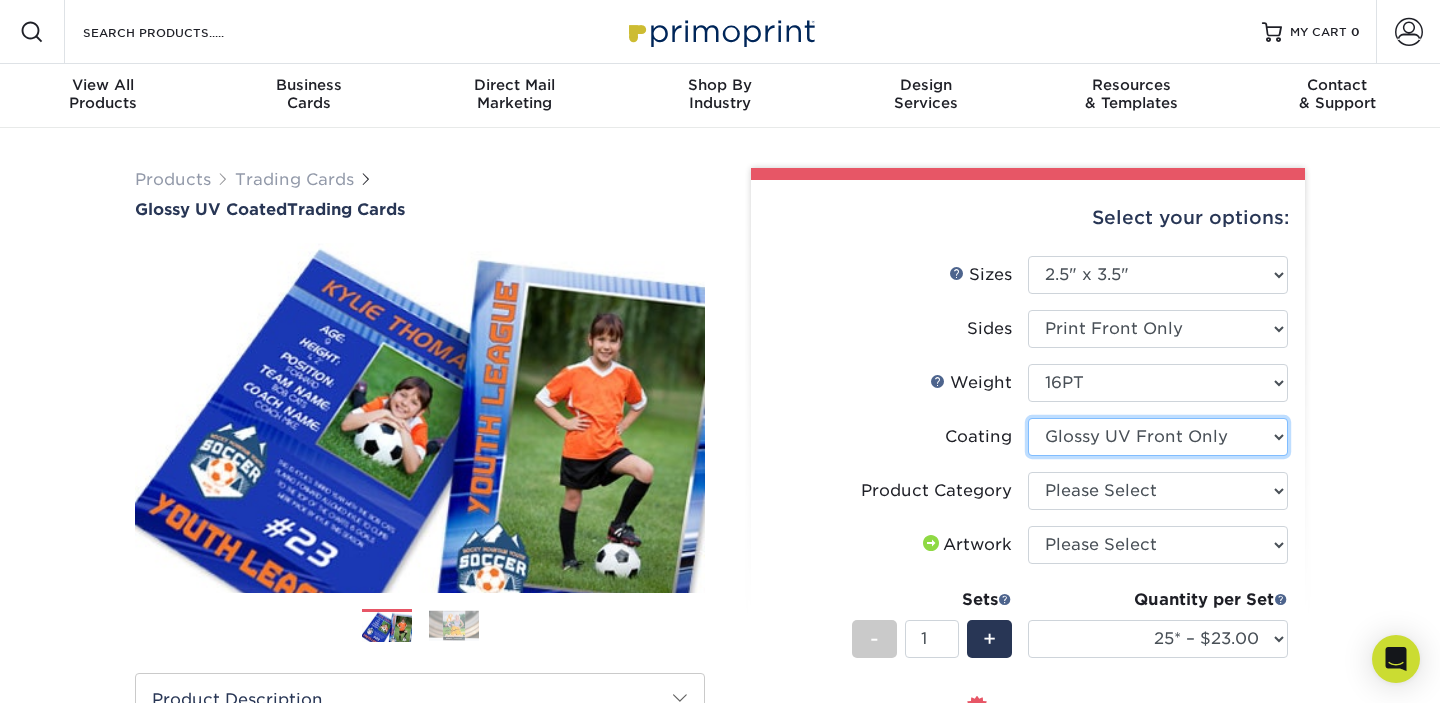 click at bounding box center (1158, 437) 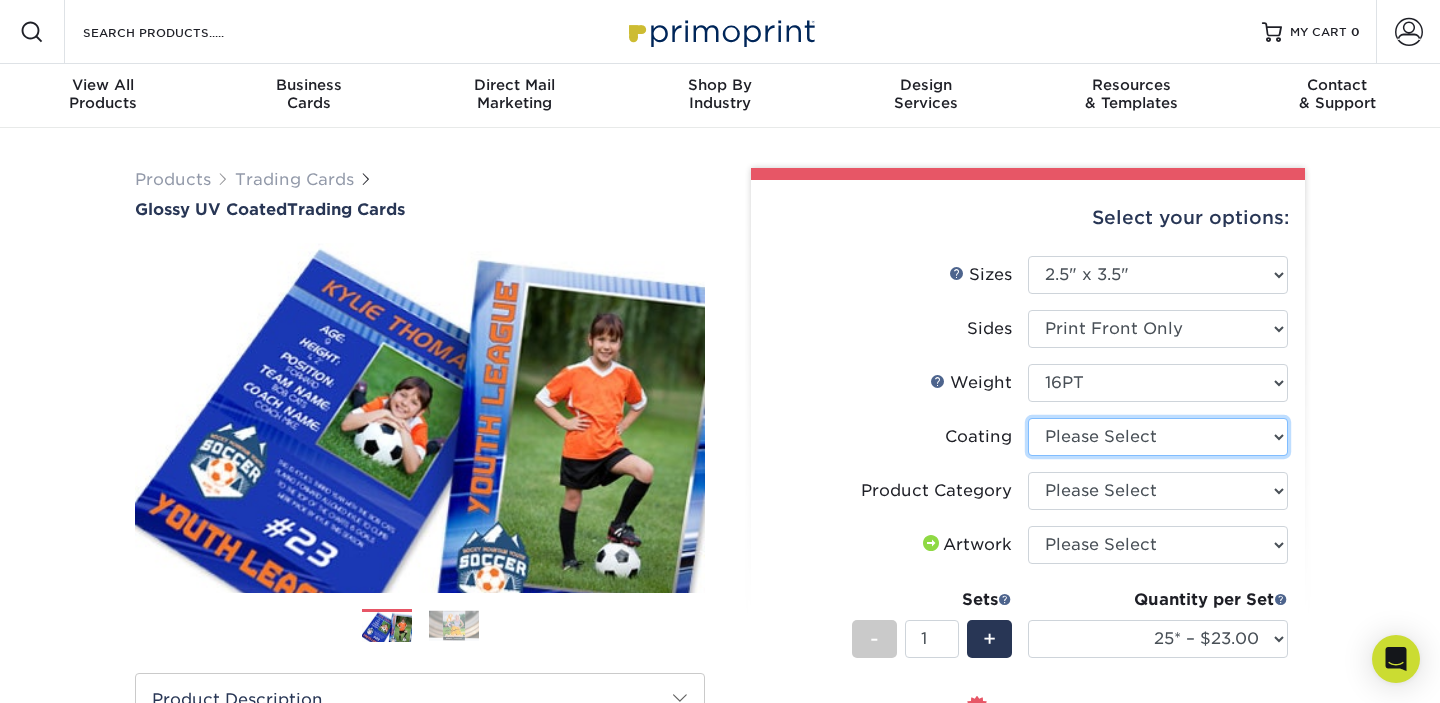 select 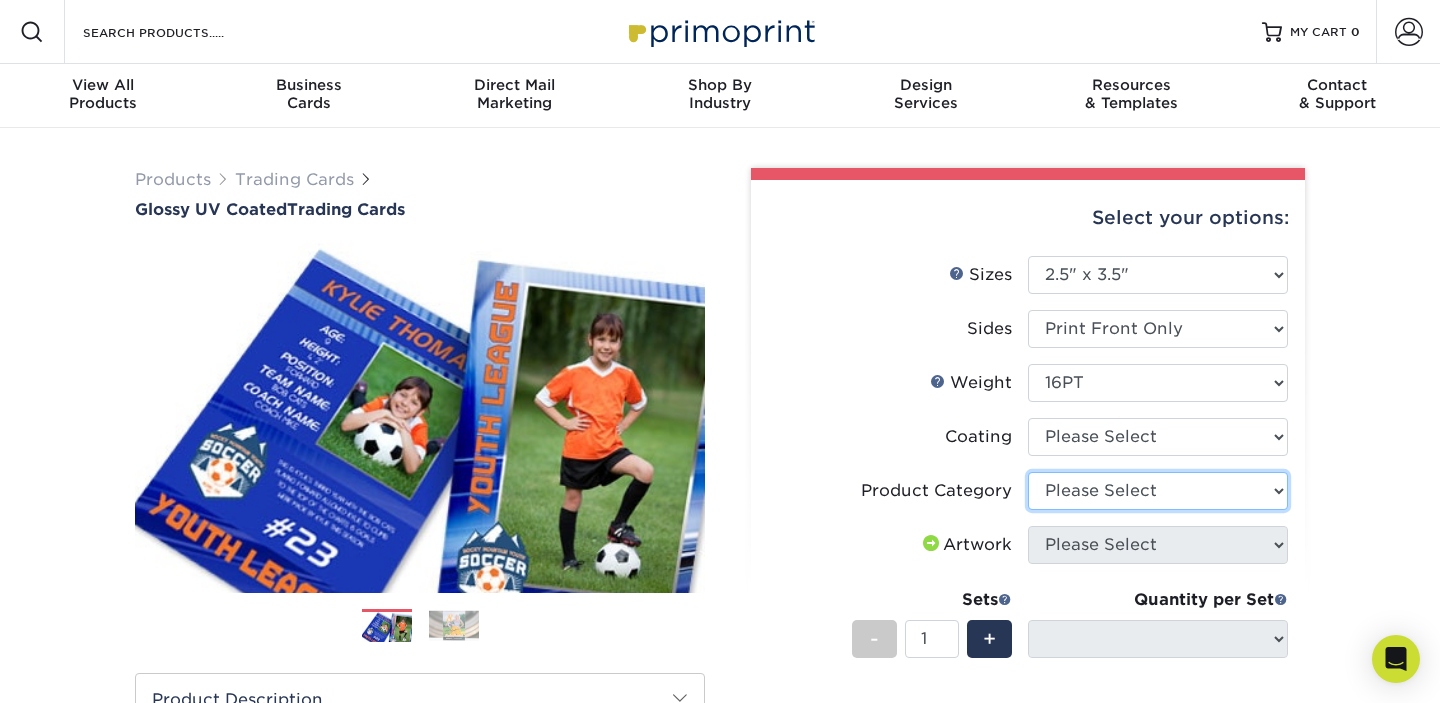 click on "Please Select Trading Cards" at bounding box center [1158, 491] 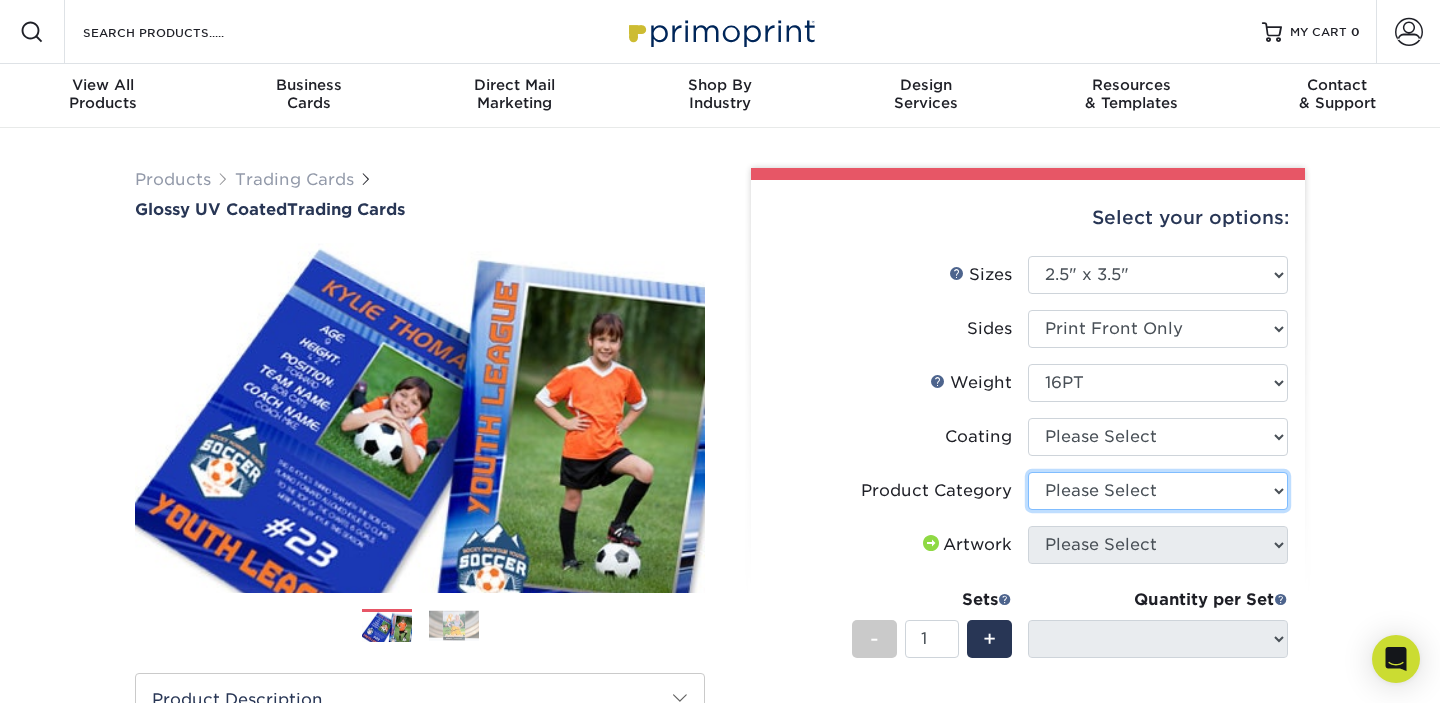 select on "c2f9bce9-36c2-409d-b101-c29d9d031e18" 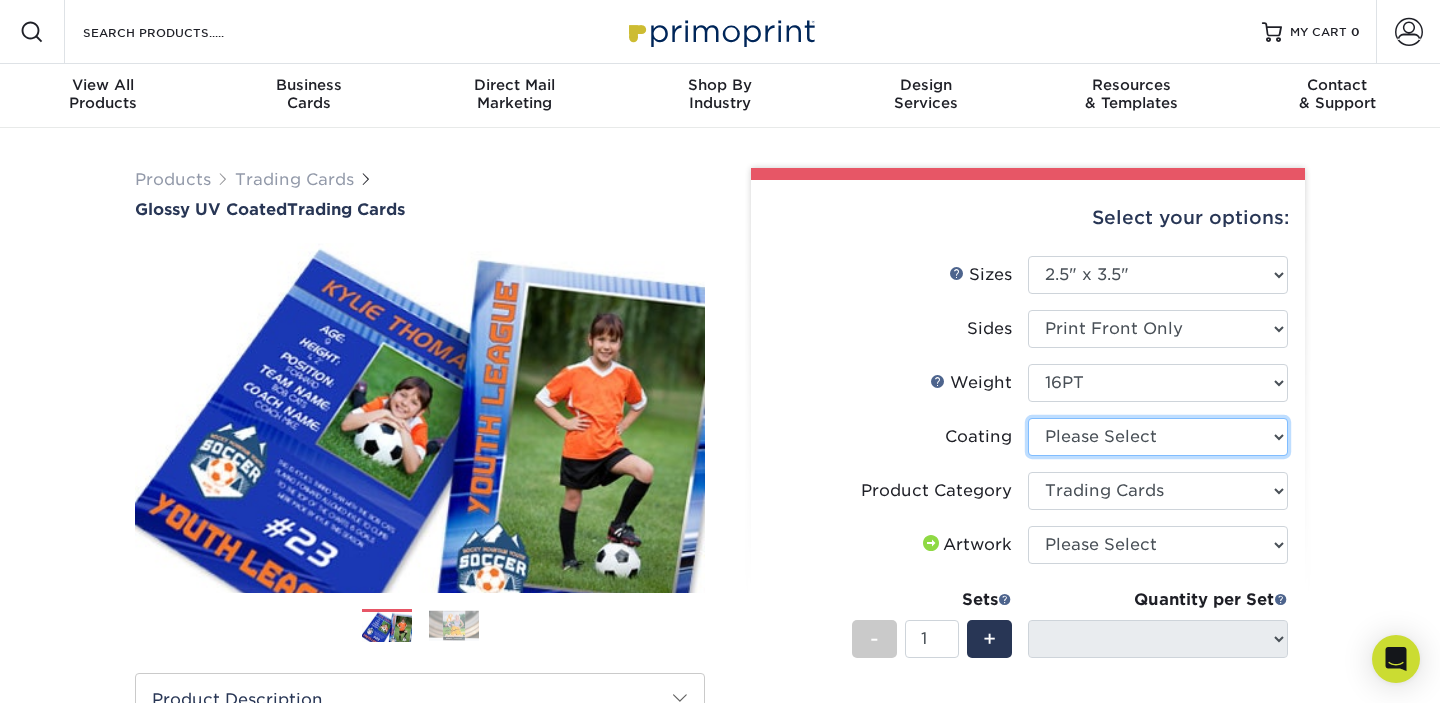click at bounding box center [1158, 437] 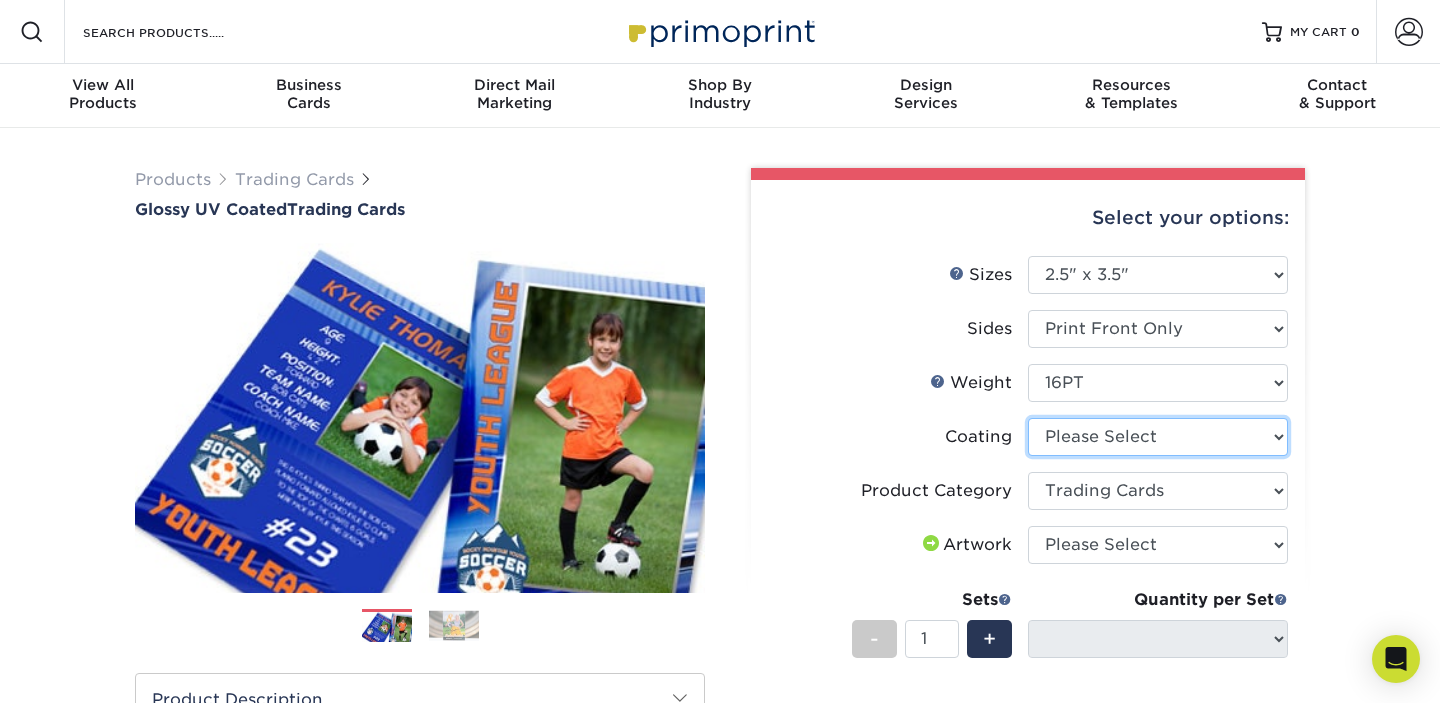 select on "1e8116af-acfc-44b1-83dc-8181aa338834" 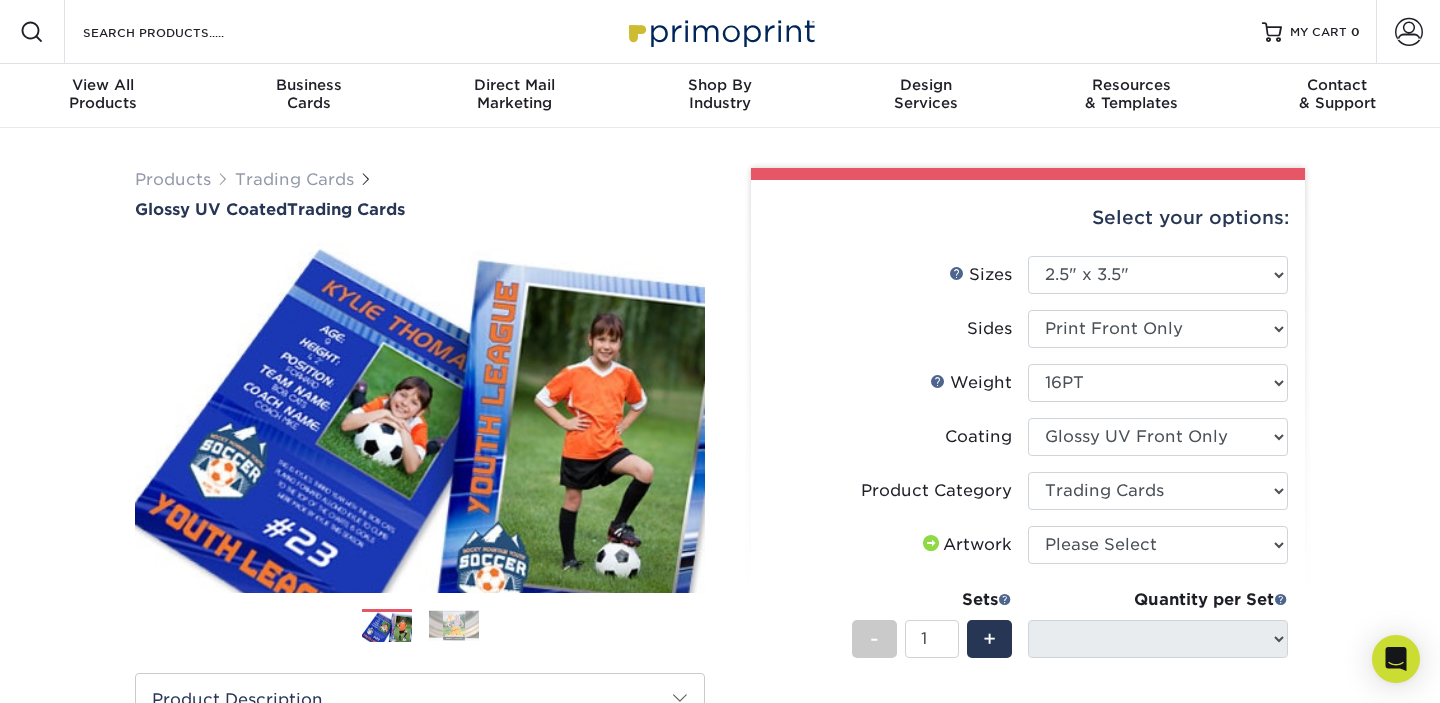 select on "-1" 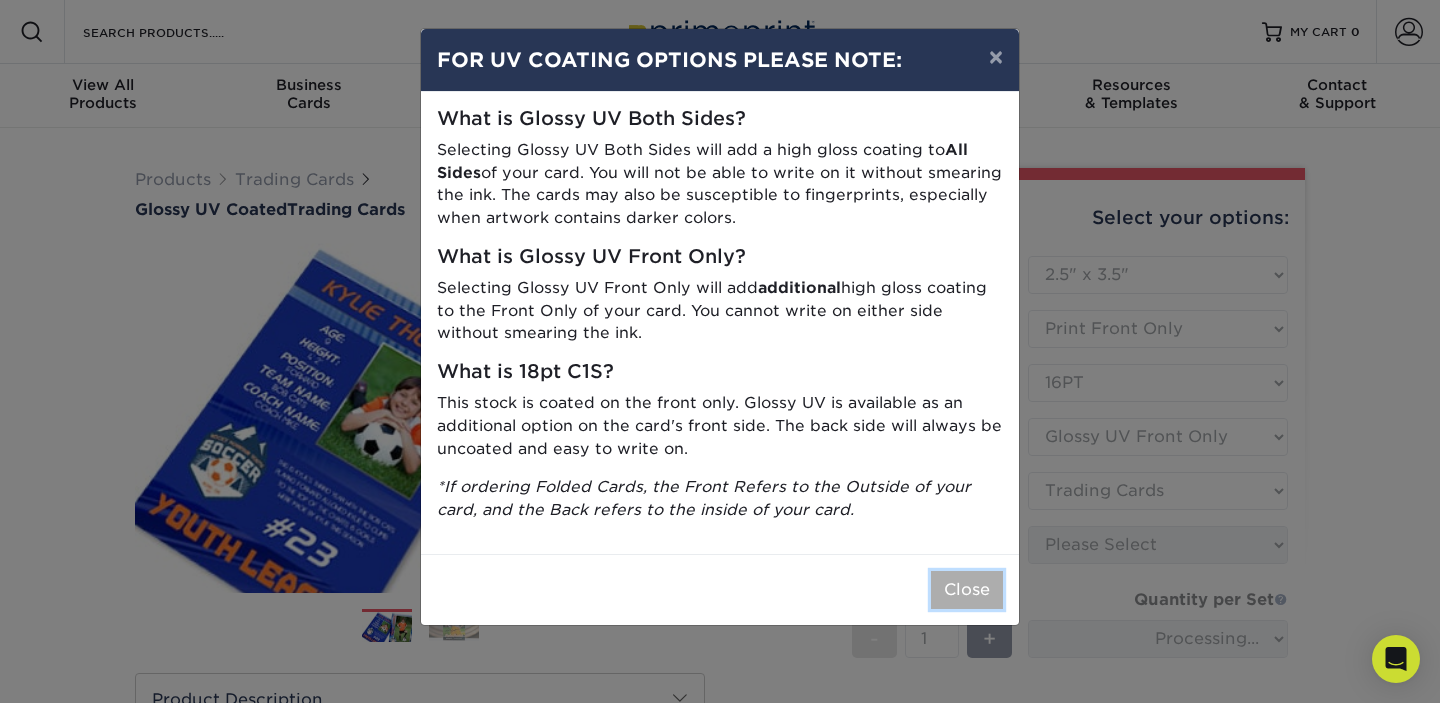 click on "Close" at bounding box center (967, 590) 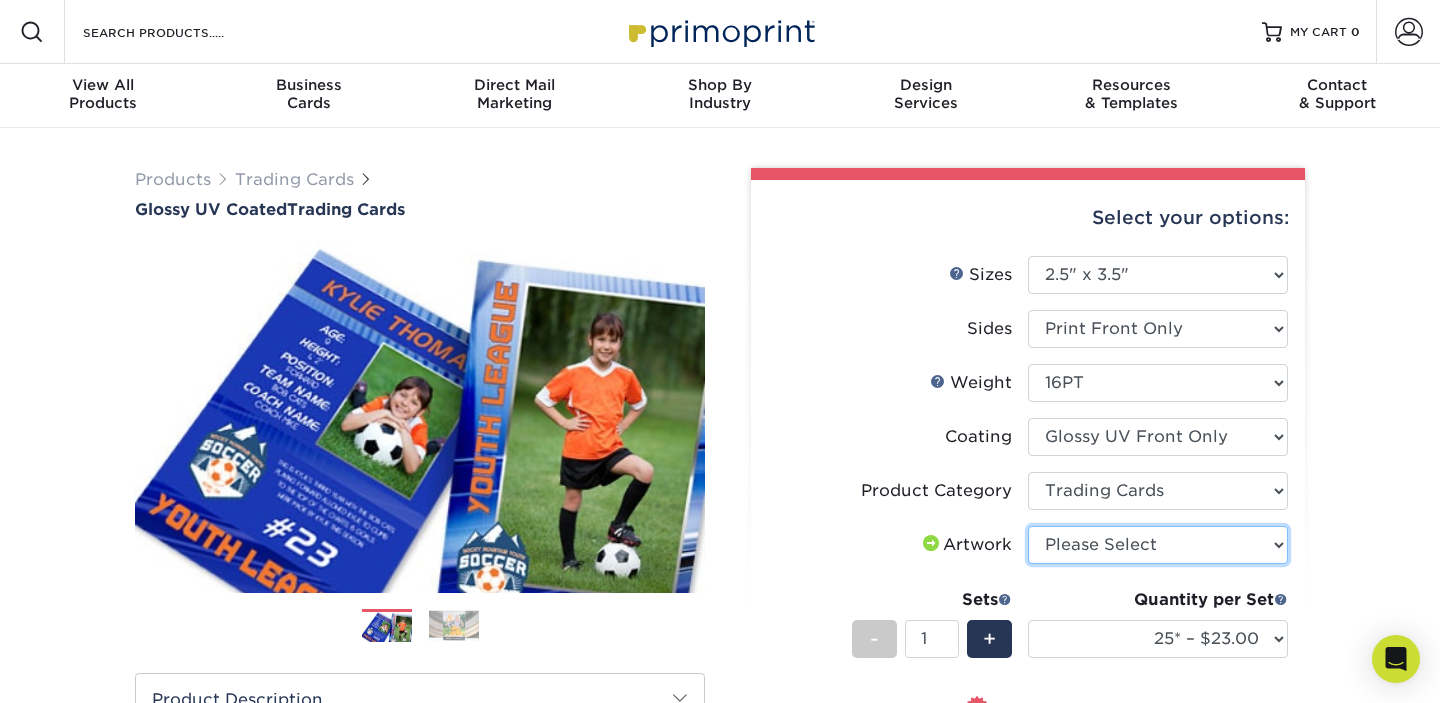 click on "Please Select I will upload files I need a design - $100" at bounding box center [1158, 545] 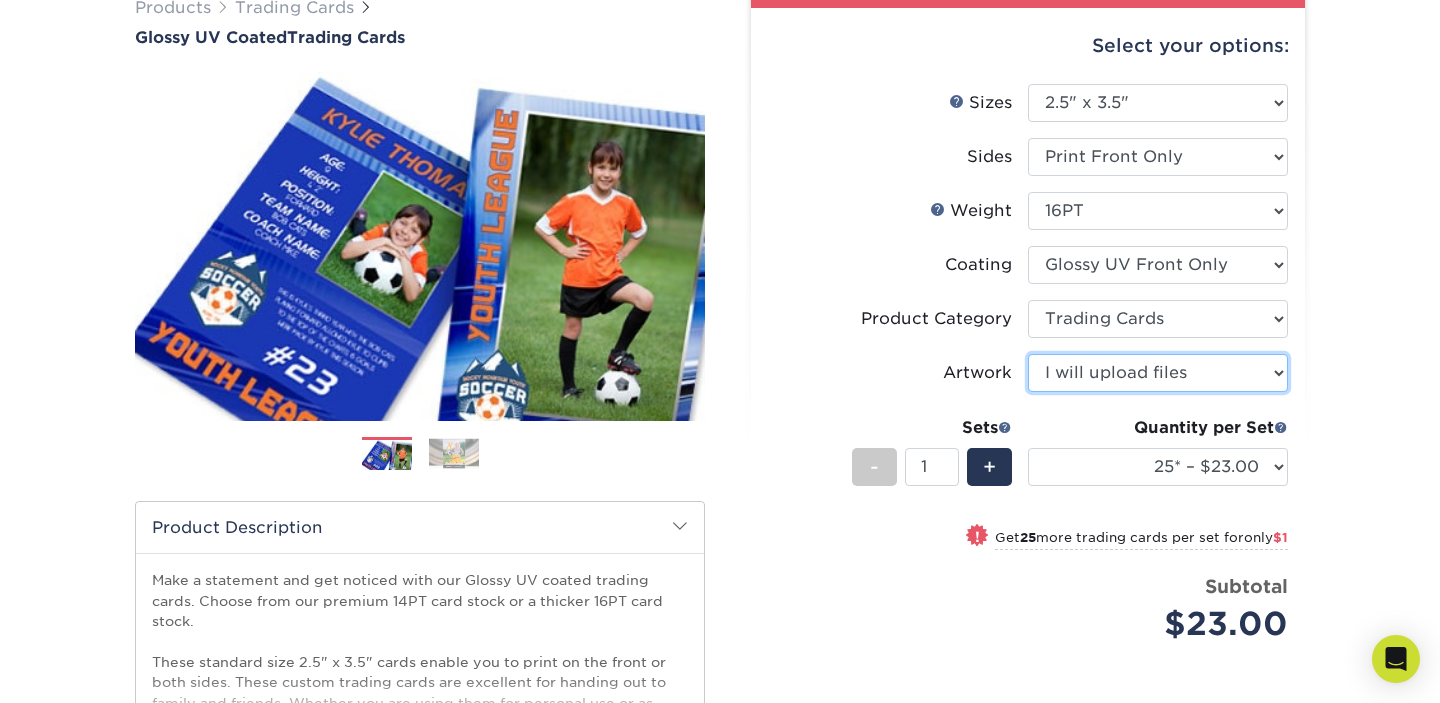 scroll, scrollTop: 187, scrollLeft: 0, axis: vertical 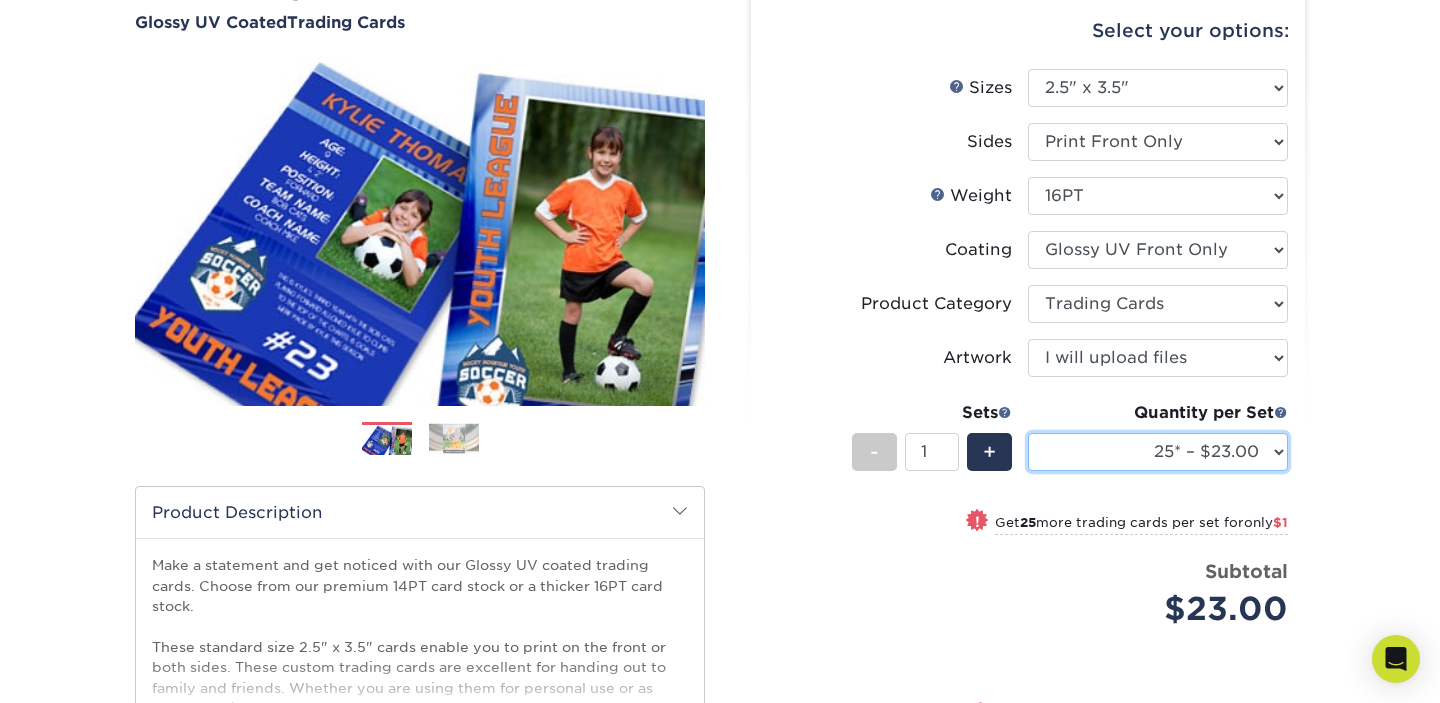click on "25* – $23.00 50* – $24.00 75* – $25.00 100* – $37.00 250* – $47.00 500 – $58.00 1000 – $71.00 2500 – $138.00 5000 – $185.00 10000 – $366.00 15000 – $507.00 20000 – $654.00 25000 – $795.00" at bounding box center (1158, 452) 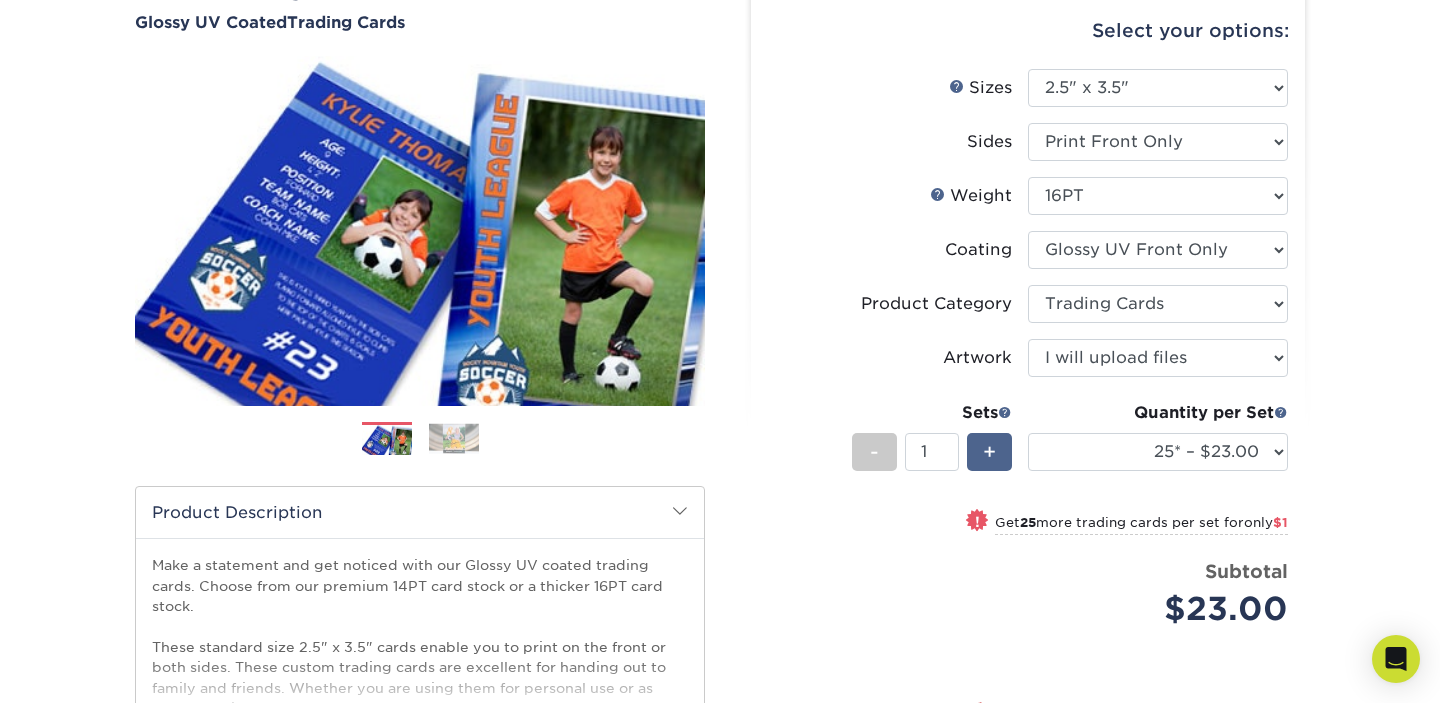 click on "+" at bounding box center [989, 452] 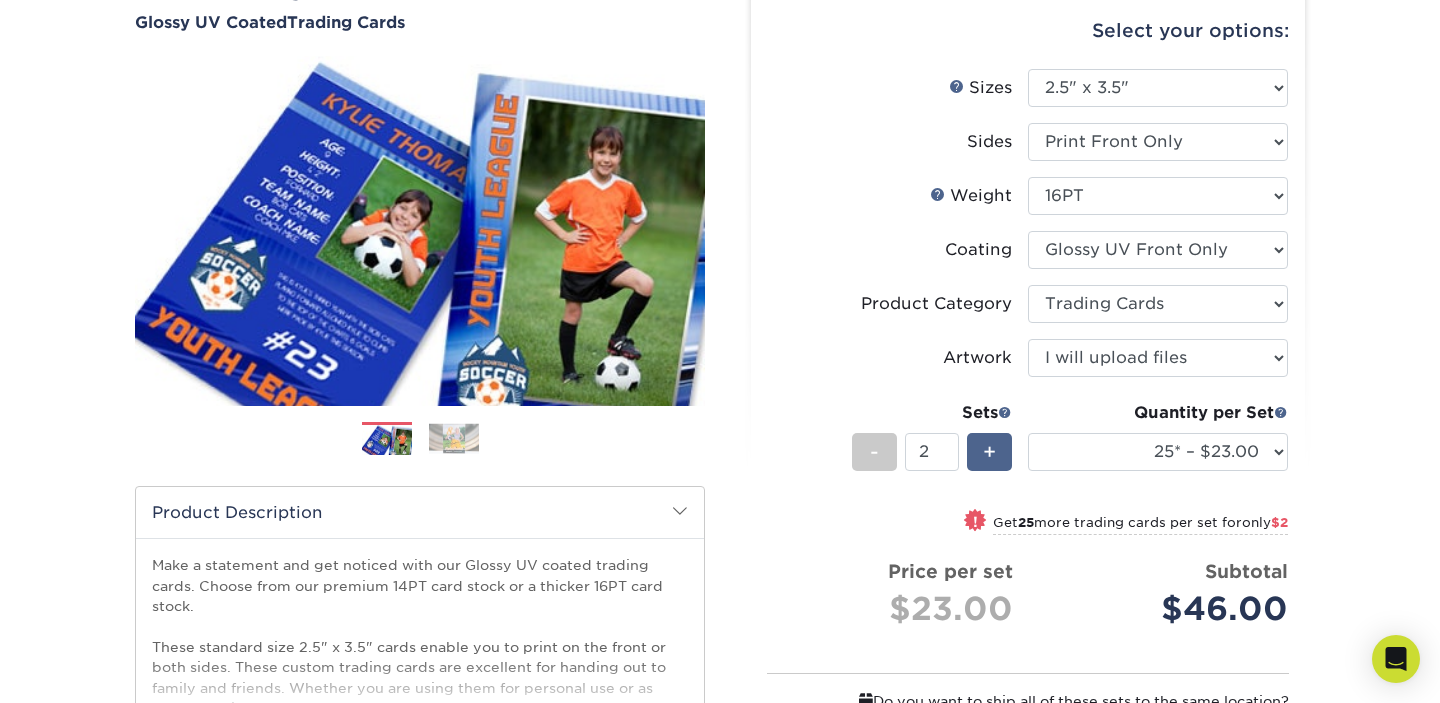 click on "+" at bounding box center (989, 452) 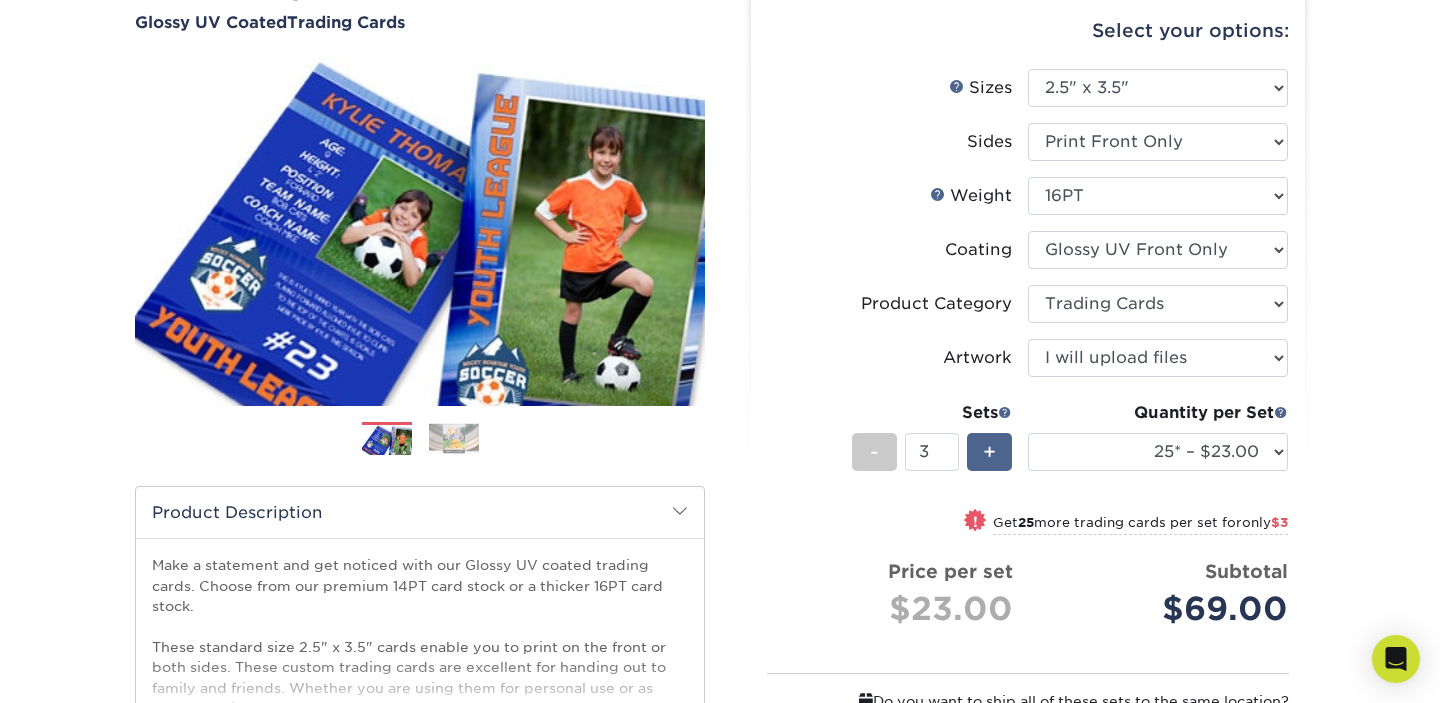 click on "+" at bounding box center (989, 452) 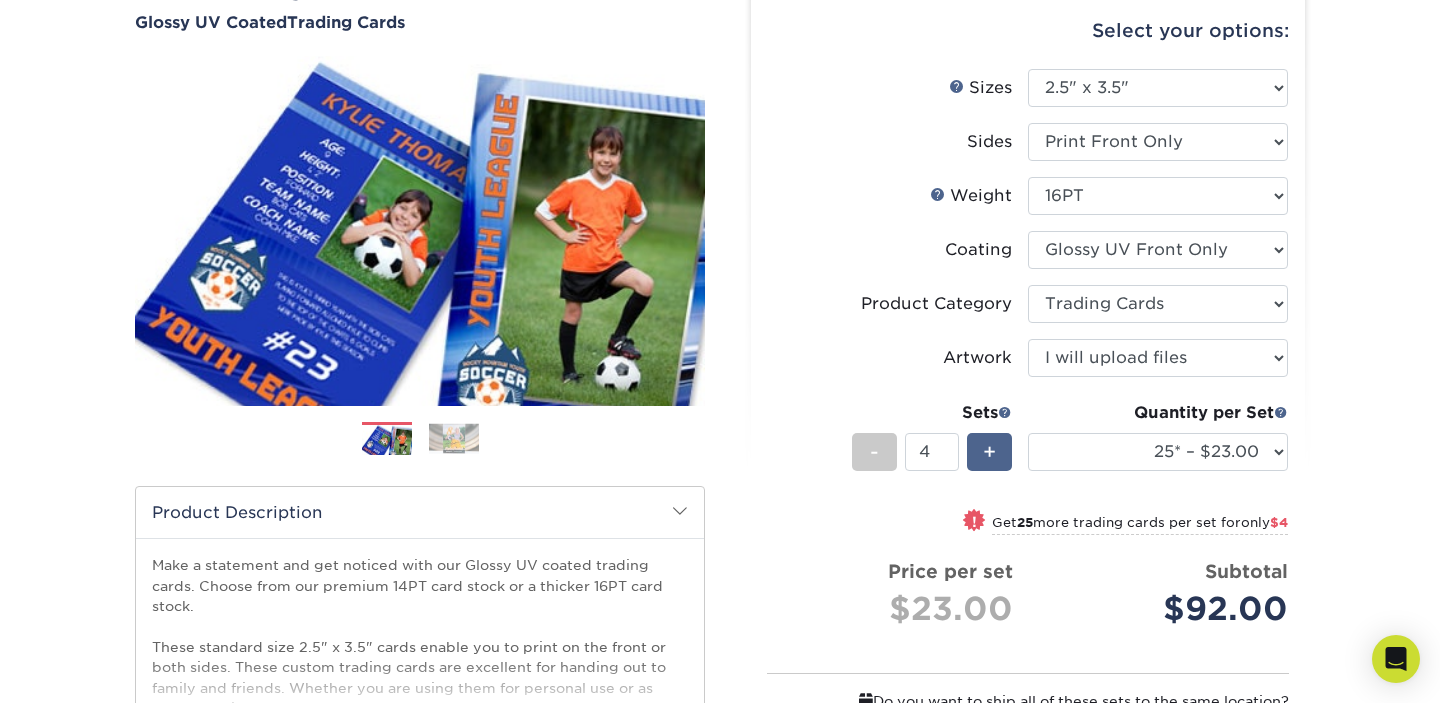 click on "+" at bounding box center [989, 452] 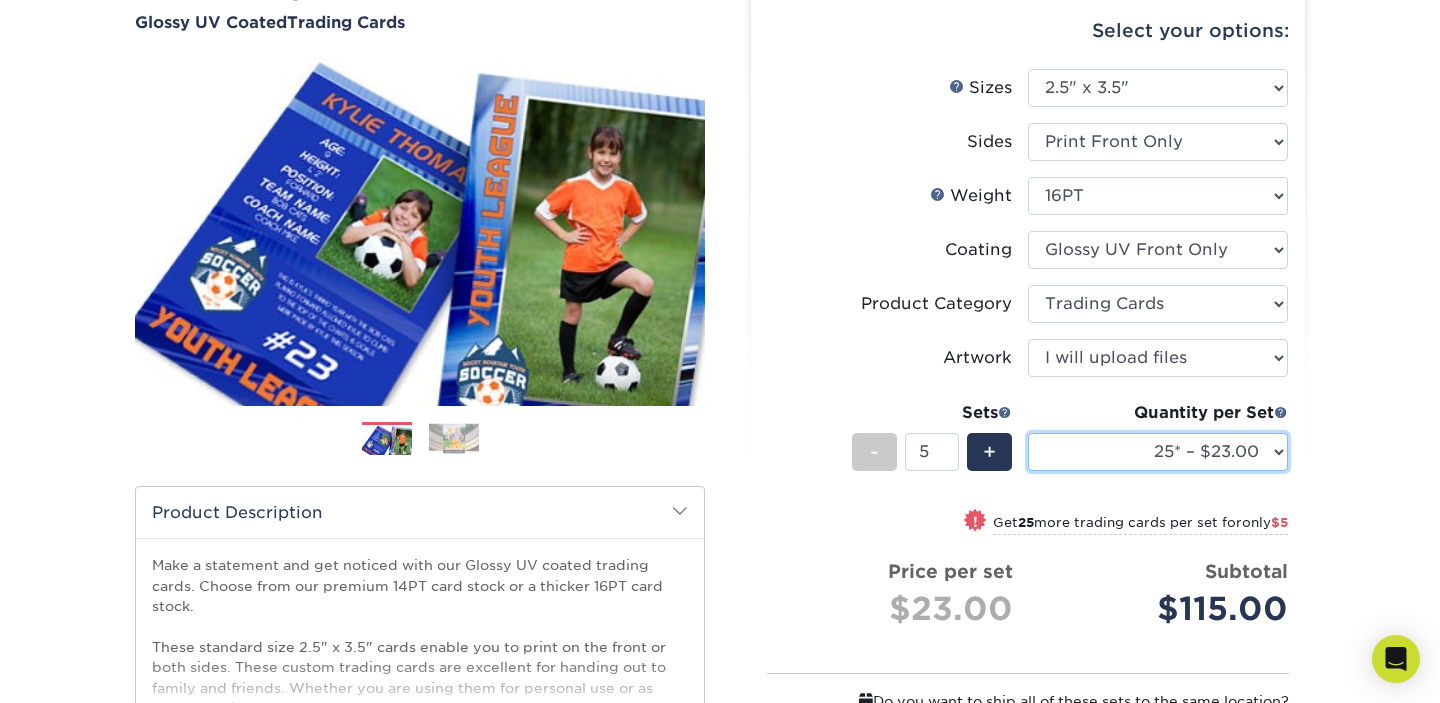 click on "25* – $23.00 50* – $24.00 75* – $25.00 100* – $37.00 250* – $47.00 500 – $58.00 1000 – $71.00 2500 – $138.00 5000 – $185.00 10000 – $366.00 15000 – $507.00 20000 – $654.00 25000 – $795.00" at bounding box center [1158, 452] 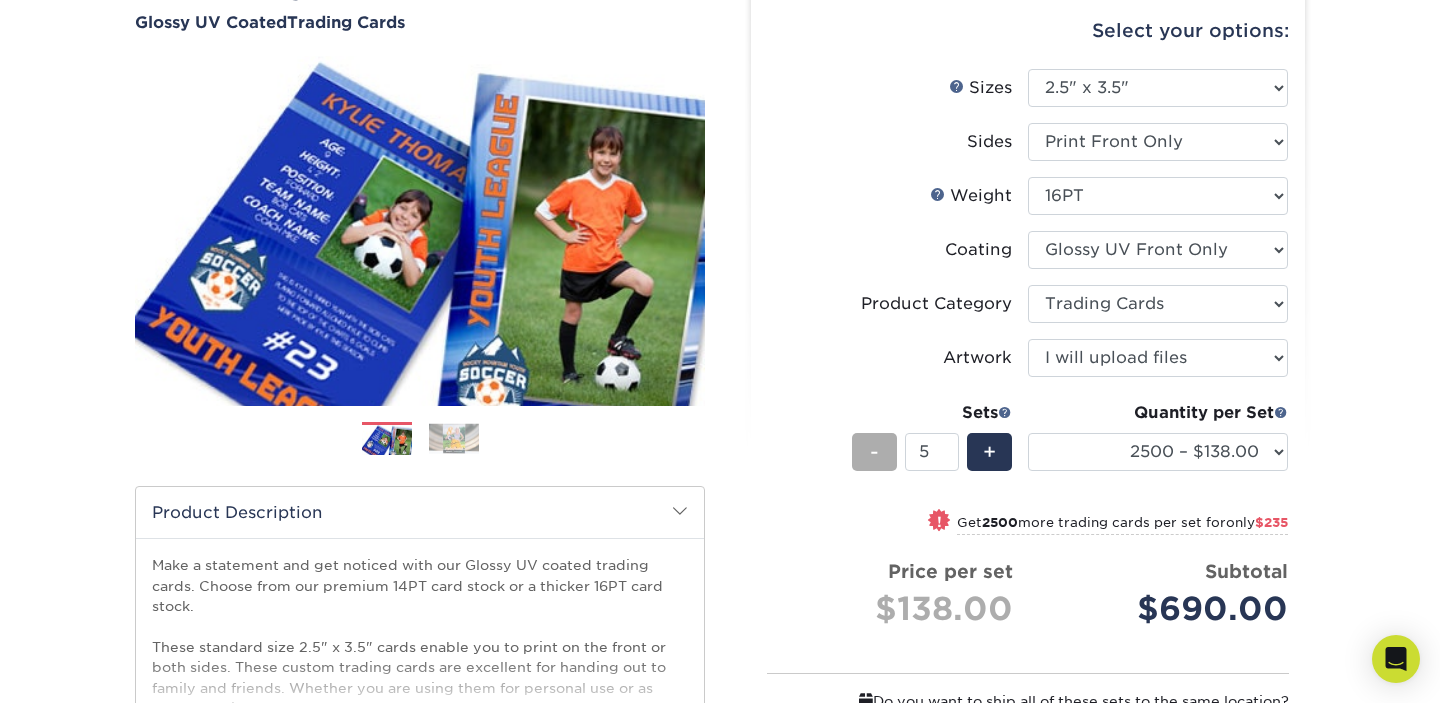 click on "-" at bounding box center [874, 452] 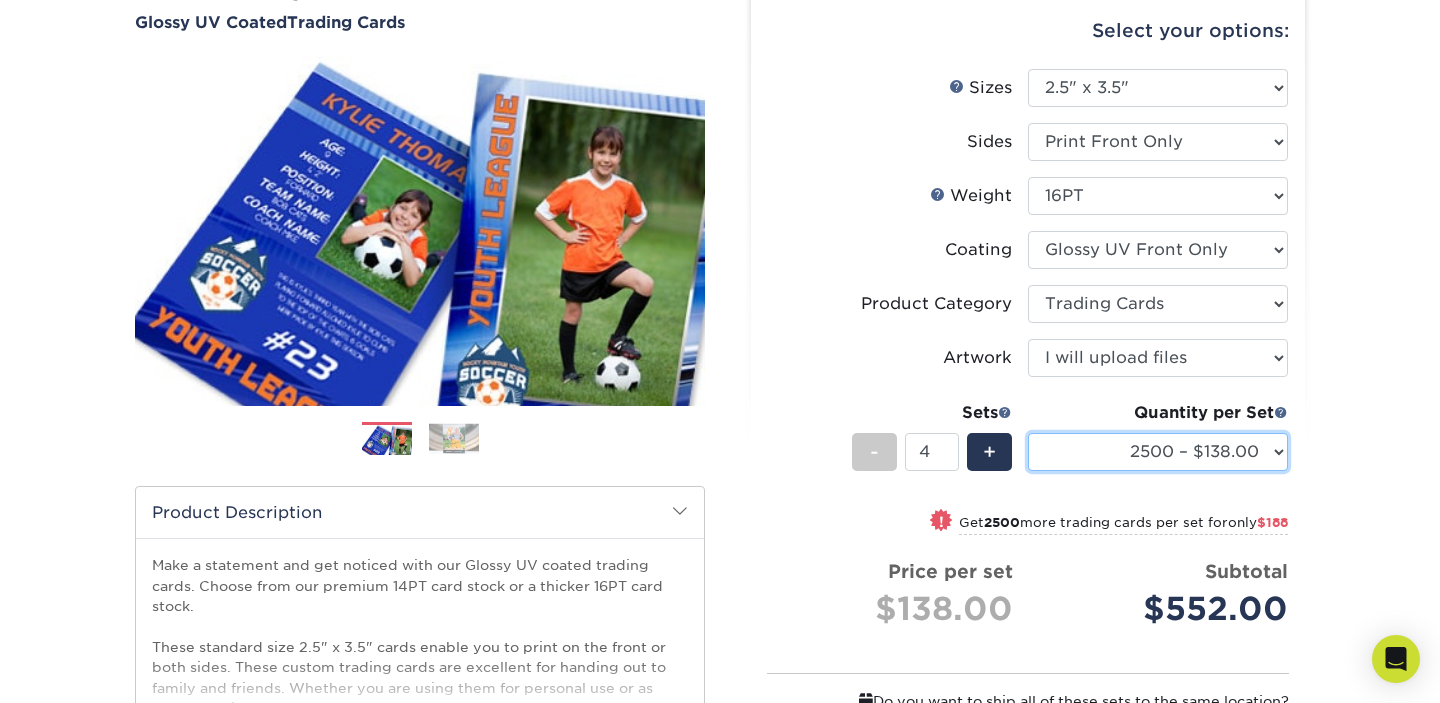 click on "25* – $23.00 50* – $24.00 75* – $25.00 100* – $37.00 250* – $47.00 500 – $58.00 1000 – $71.00 2500 – $138.00 5000 – $185.00 10000 – $366.00 15000 – $507.00 20000 – $654.00 25000 – $795.00" at bounding box center (1158, 452) 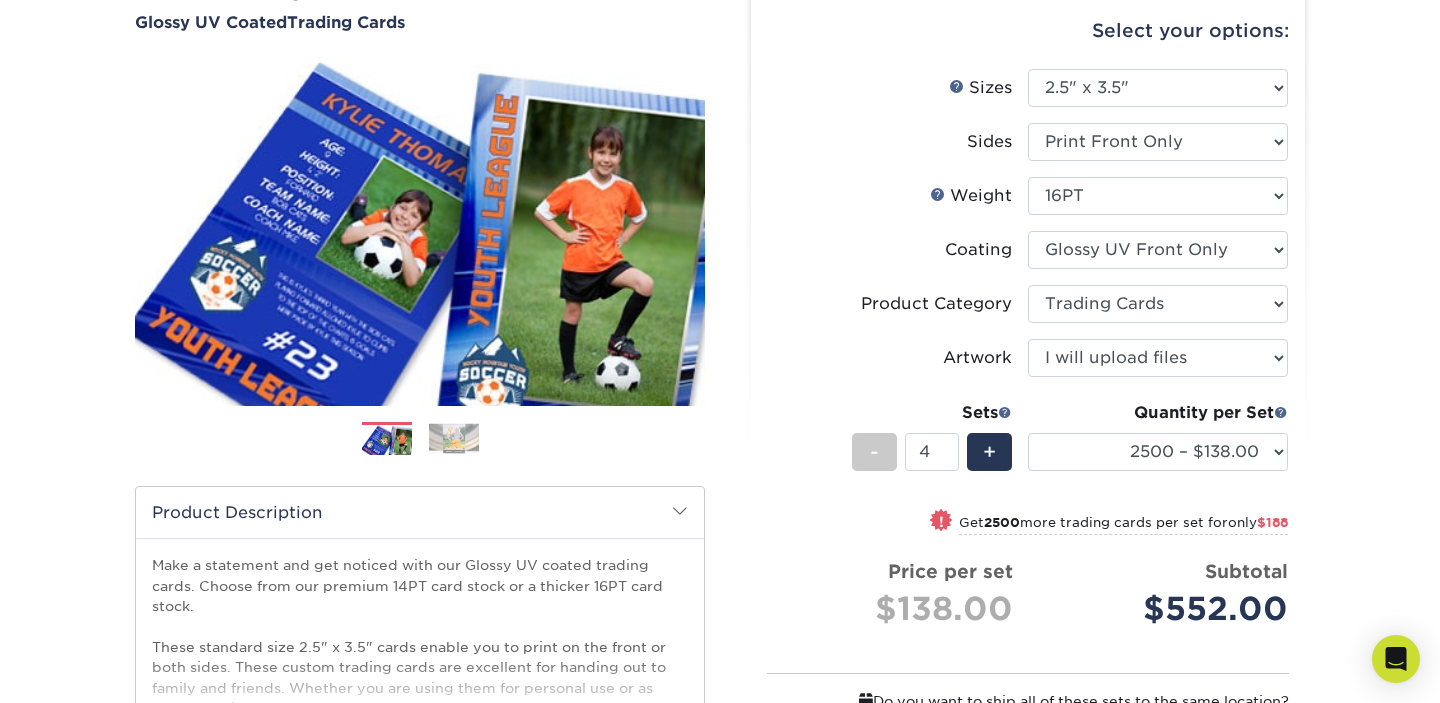 click on "Quantity per Set
25* – $23.00 50* – $24.00 75* – $25.00 100* – $37.00 250* – $47.00 500 – $58.00 1000 – $71.00 2500 – $138.00 5000 – $185.00 10000 – $366.00 15000 – $507.00 20000 – $654.00 25000 – $795.00
(Price includes envelopes)" at bounding box center [1158, 447] 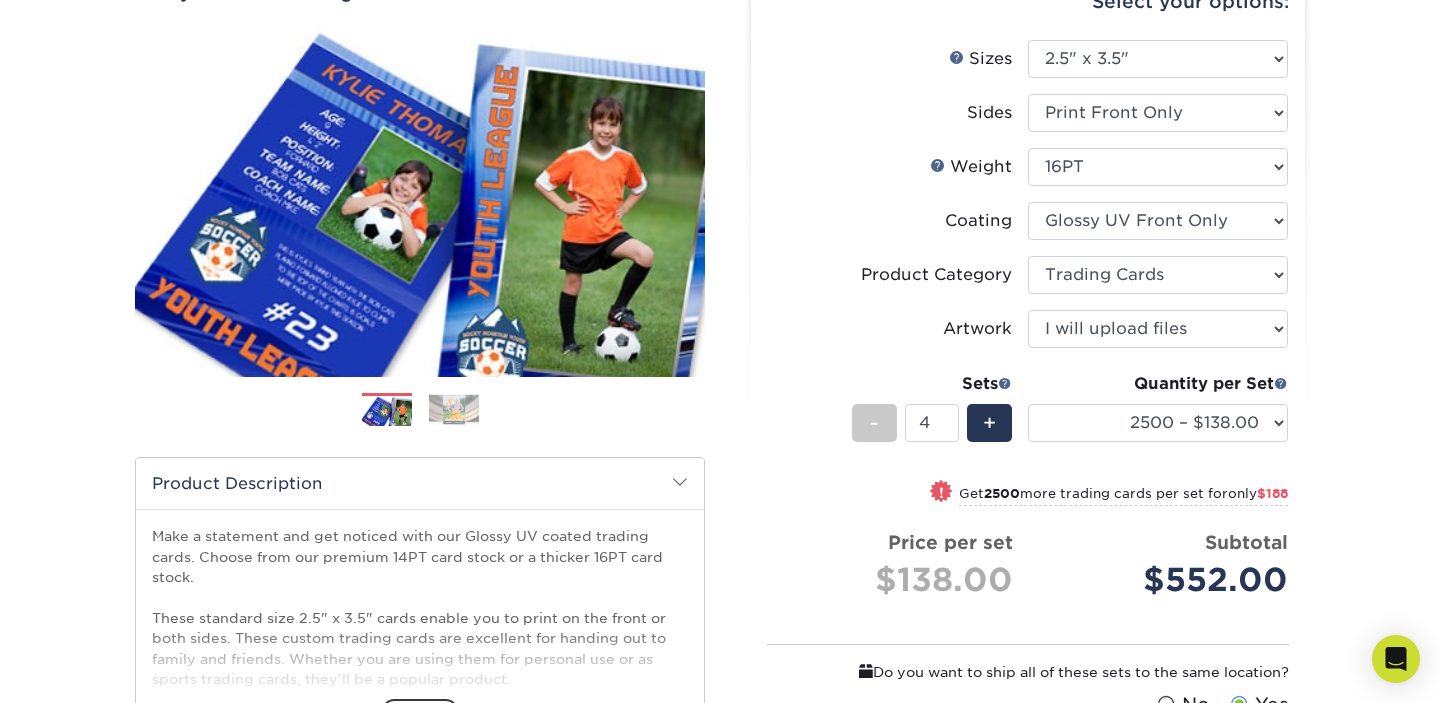 scroll, scrollTop: 218, scrollLeft: 0, axis: vertical 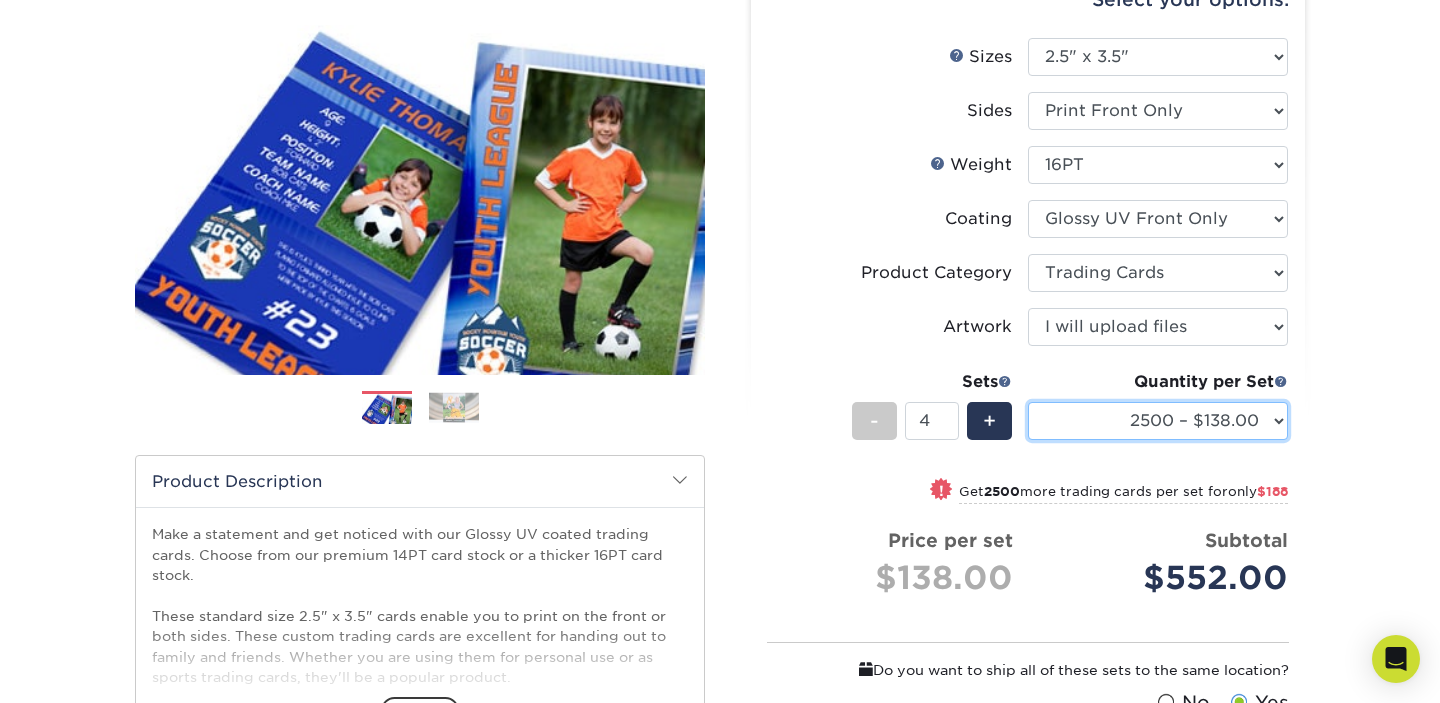 click on "25* – $23.00 50* – $24.00 75* – $25.00 100* – $37.00 250* – $47.00 500 – $58.00 1000 – $71.00 2500 – $138.00 5000 – $185.00 10000 – $366.00 15000 – $507.00 20000 – $654.00 25000 – $795.00" at bounding box center [1158, 421] 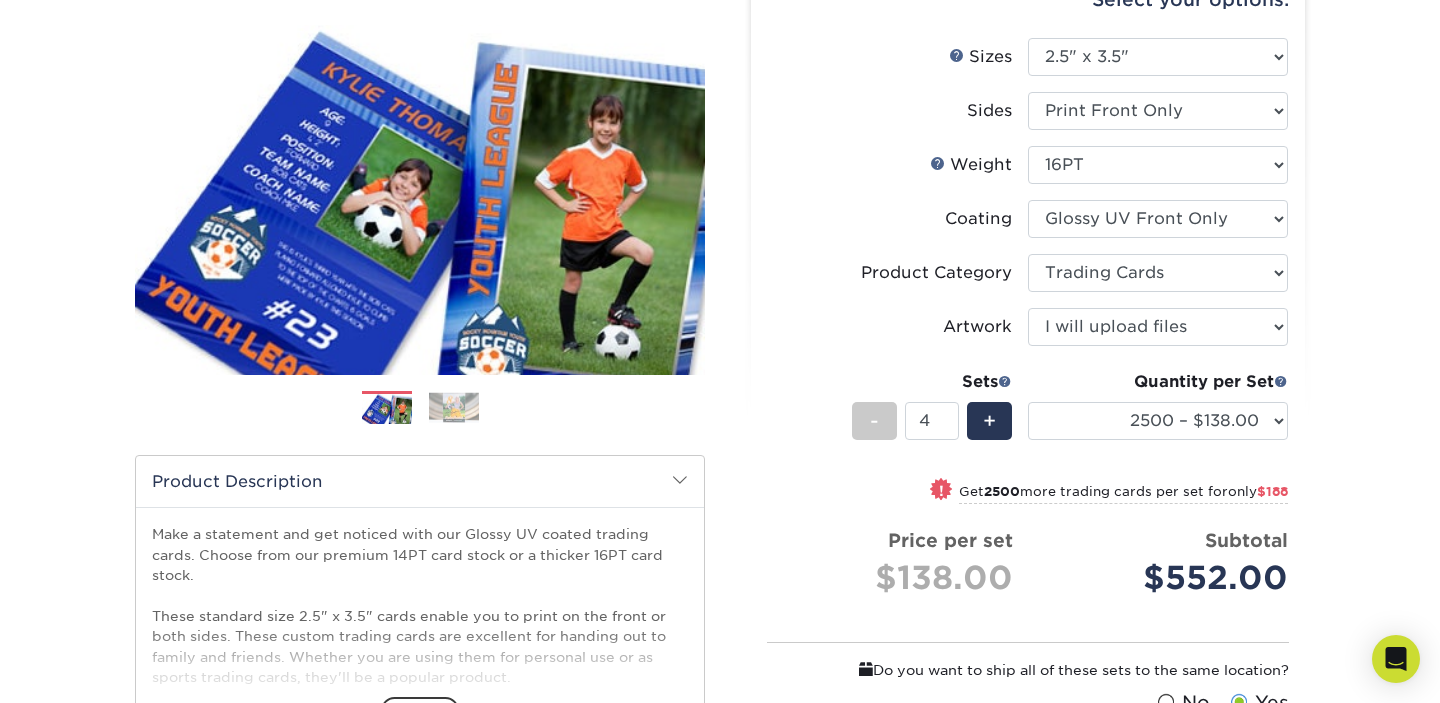 click on "!
Get  2500  more trading cards per set for  only  $188" at bounding box center [1028, 503] 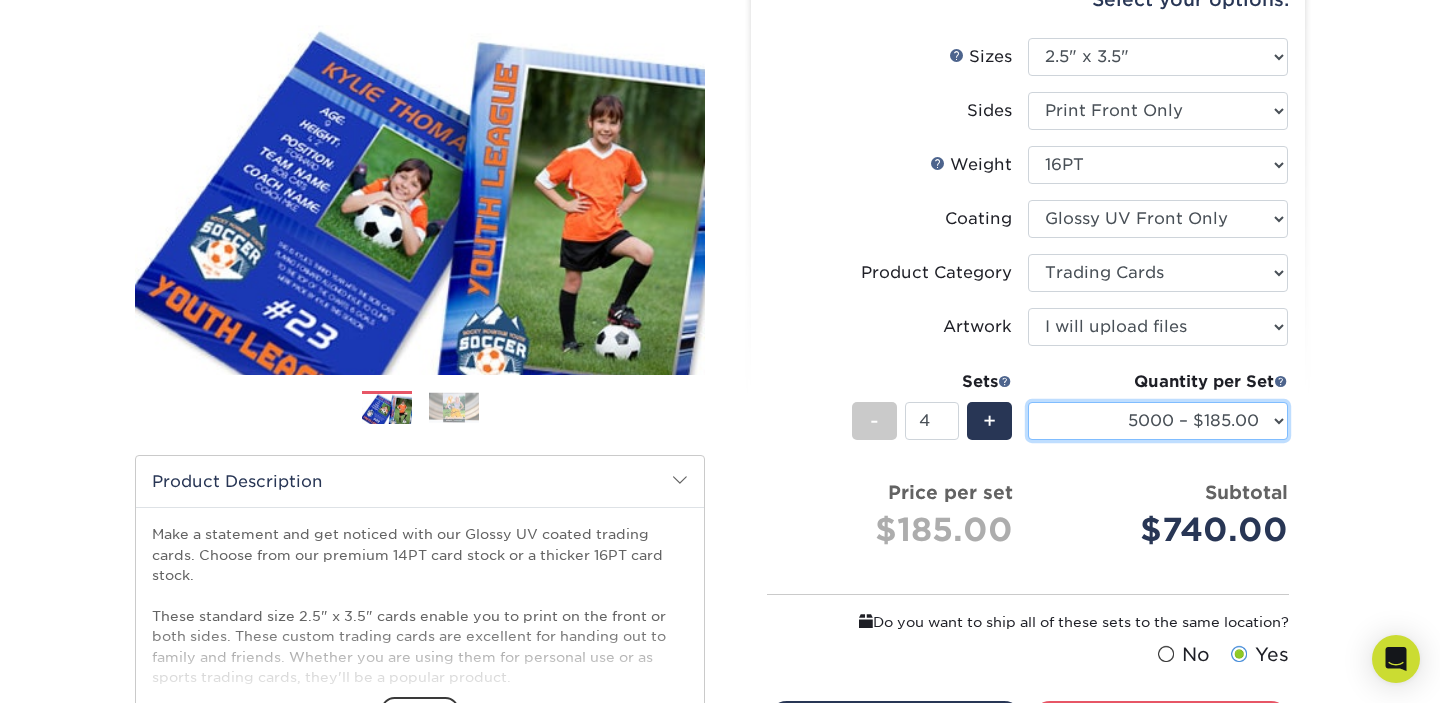 click on "25* – $23.00 50* – $24.00 75* – $25.00 100* – $37.00 250* – $47.00 500 – $58.00 1000 – $71.00 2500 – $138.00 5000 – $185.00 10000 – $366.00 15000 – $507.00 20000 – $654.00 25000 – $795.00" at bounding box center (1158, 421) 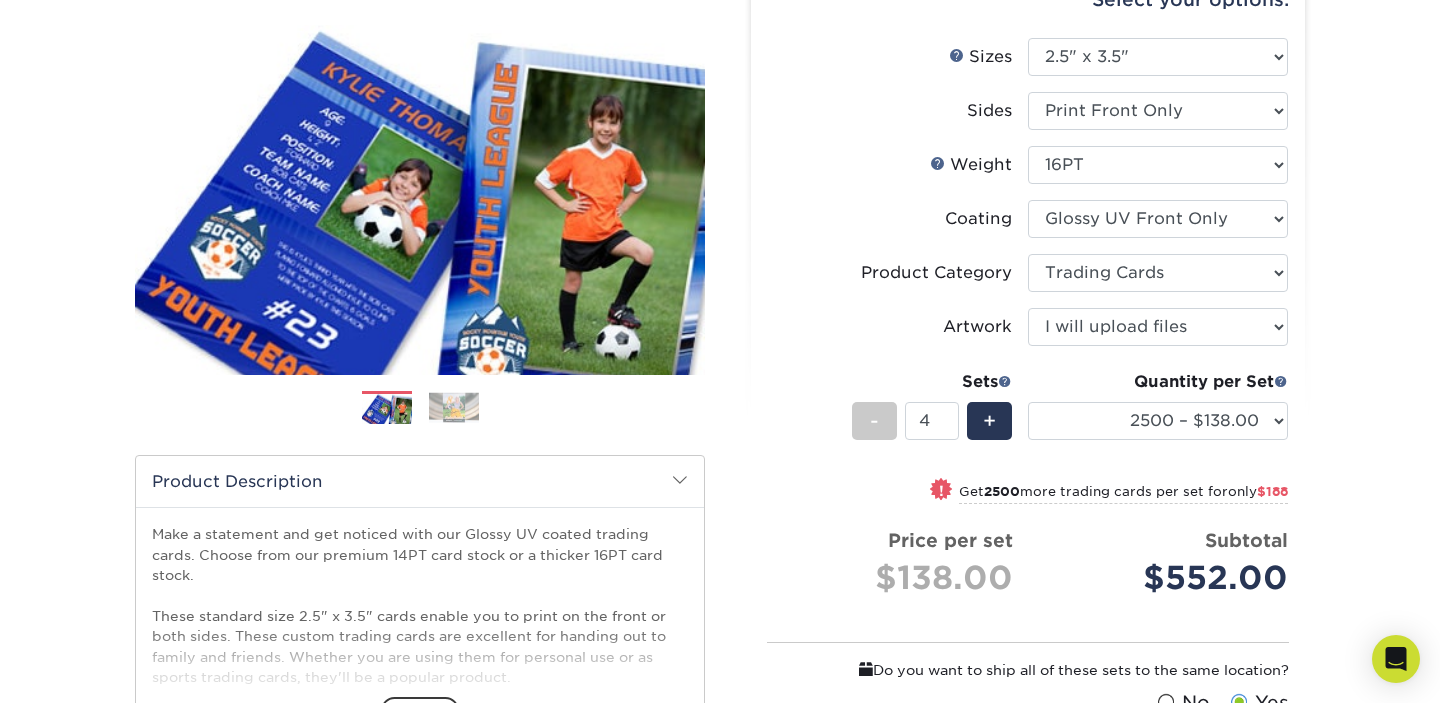click on "Products
Trading Cards
Glossy UV Coated  Trading Cards
Previous Next  /" at bounding box center [720, 445] 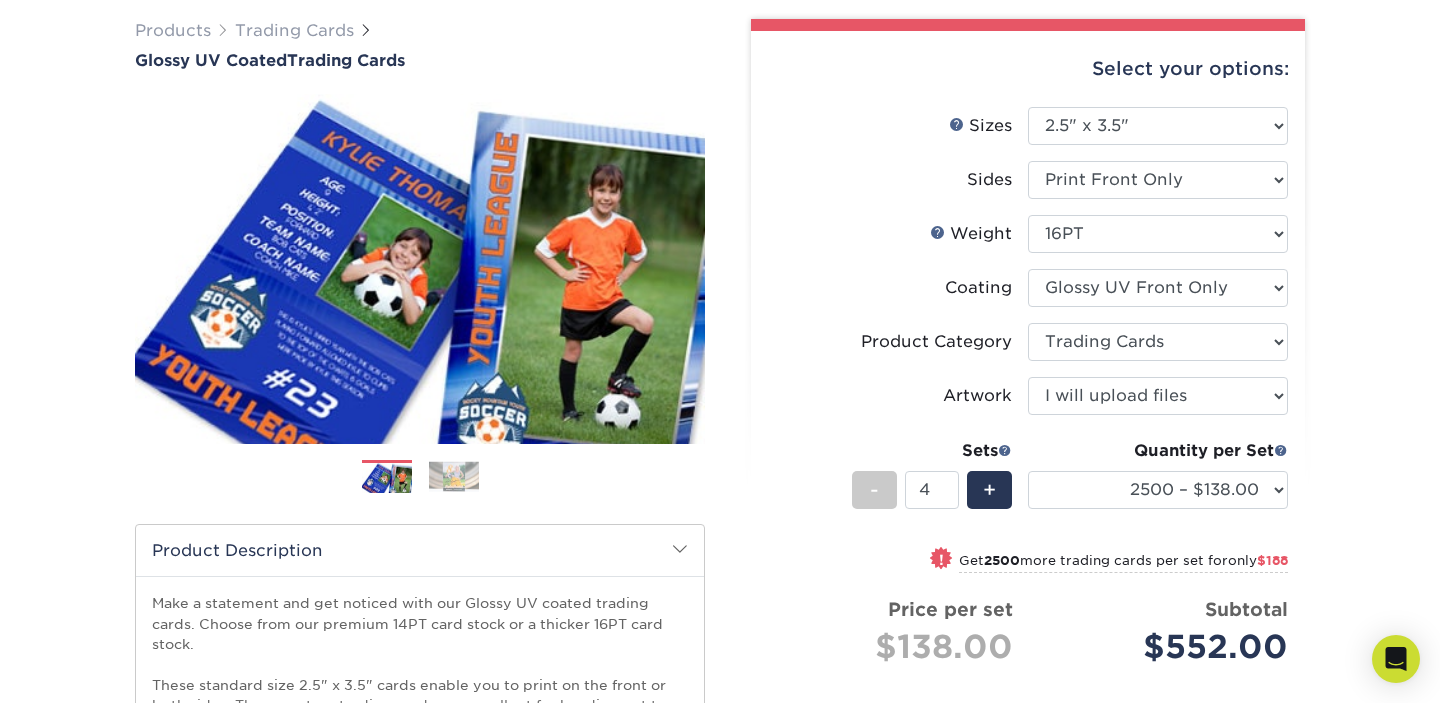 scroll, scrollTop: 152, scrollLeft: 0, axis: vertical 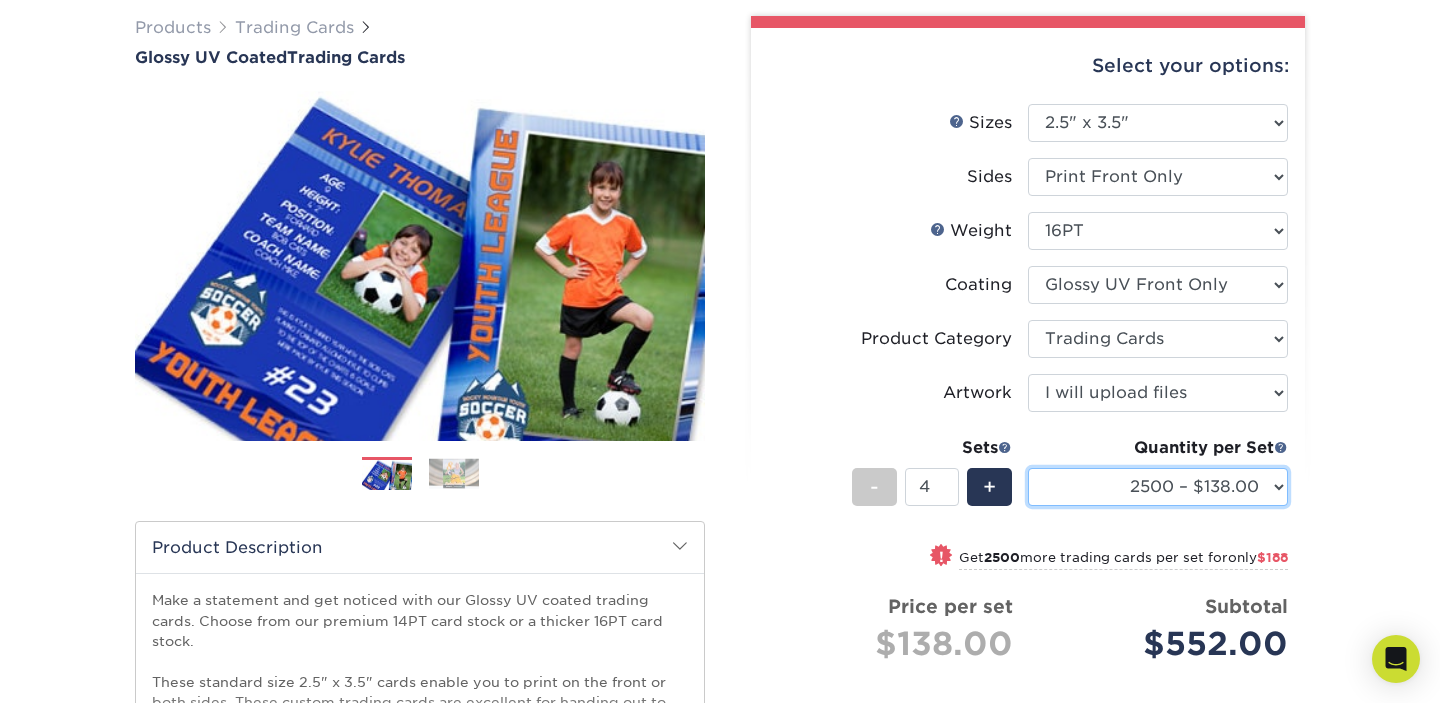 click on "25* – $23.00 50* – $24.00 75* – $25.00 100* – $37.00 250* – $47.00 500 – $58.00 1000 – $71.00 2500 – $138.00 5000 – $185.00 10000 – $366.00 15000 – $507.00 20000 – $654.00 25000 – $795.00" at bounding box center (1158, 487) 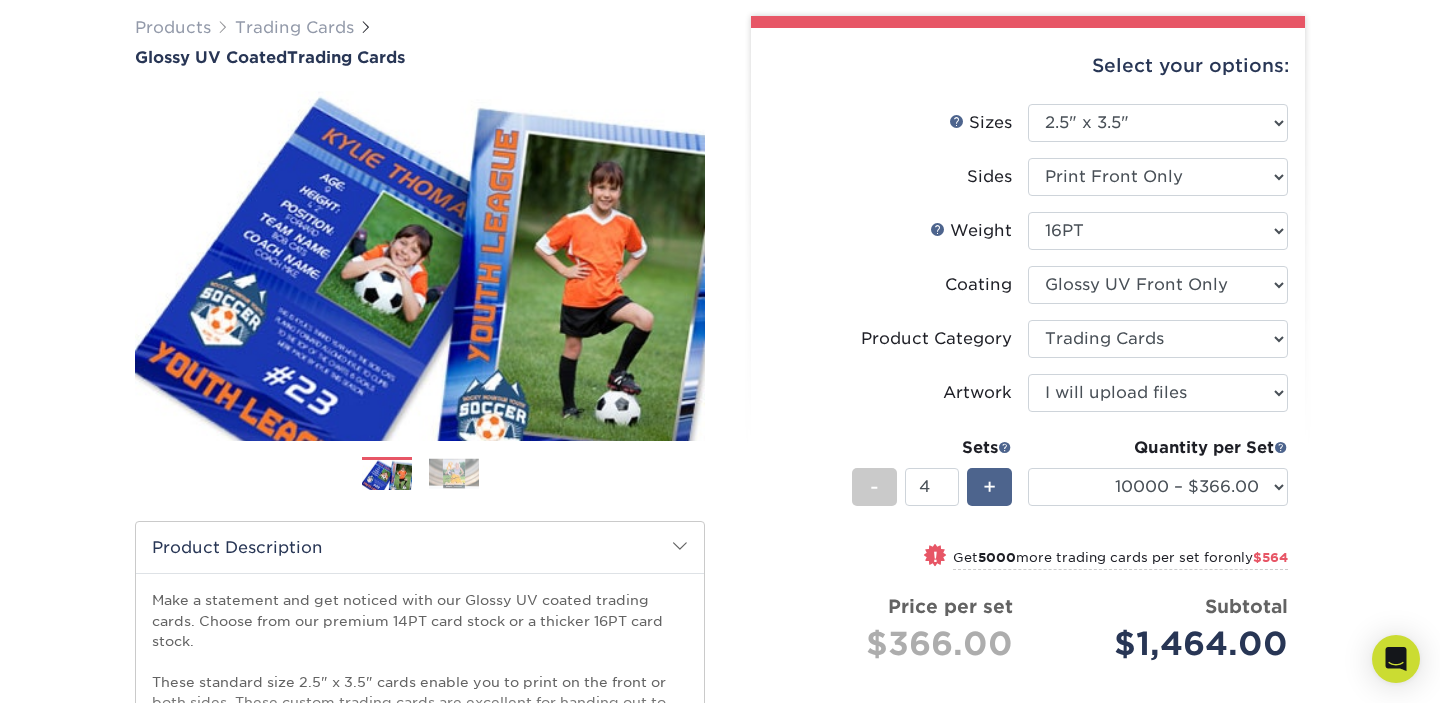 click on "+" at bounding box center (989, 487) 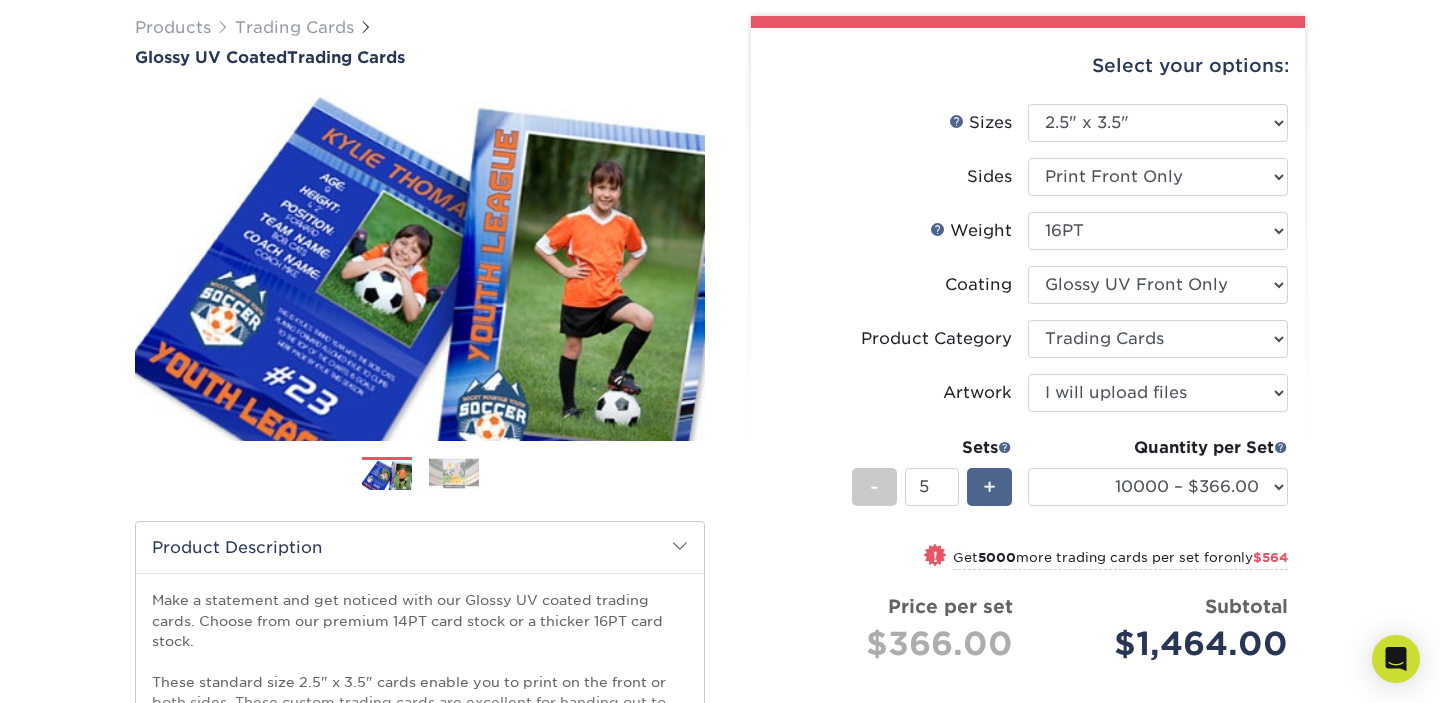 click on "+" at bounding box center (989, 487) 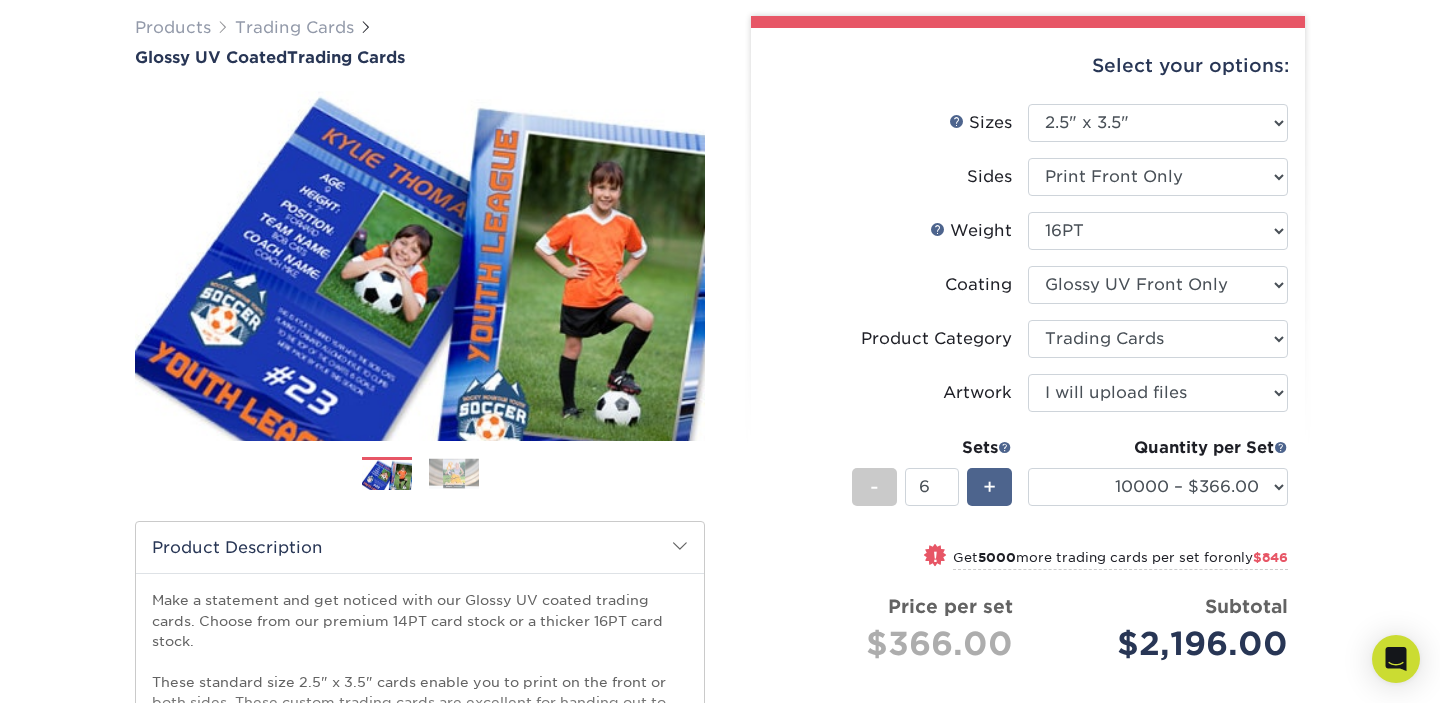 click on "+" at bounding box center [989, 487] 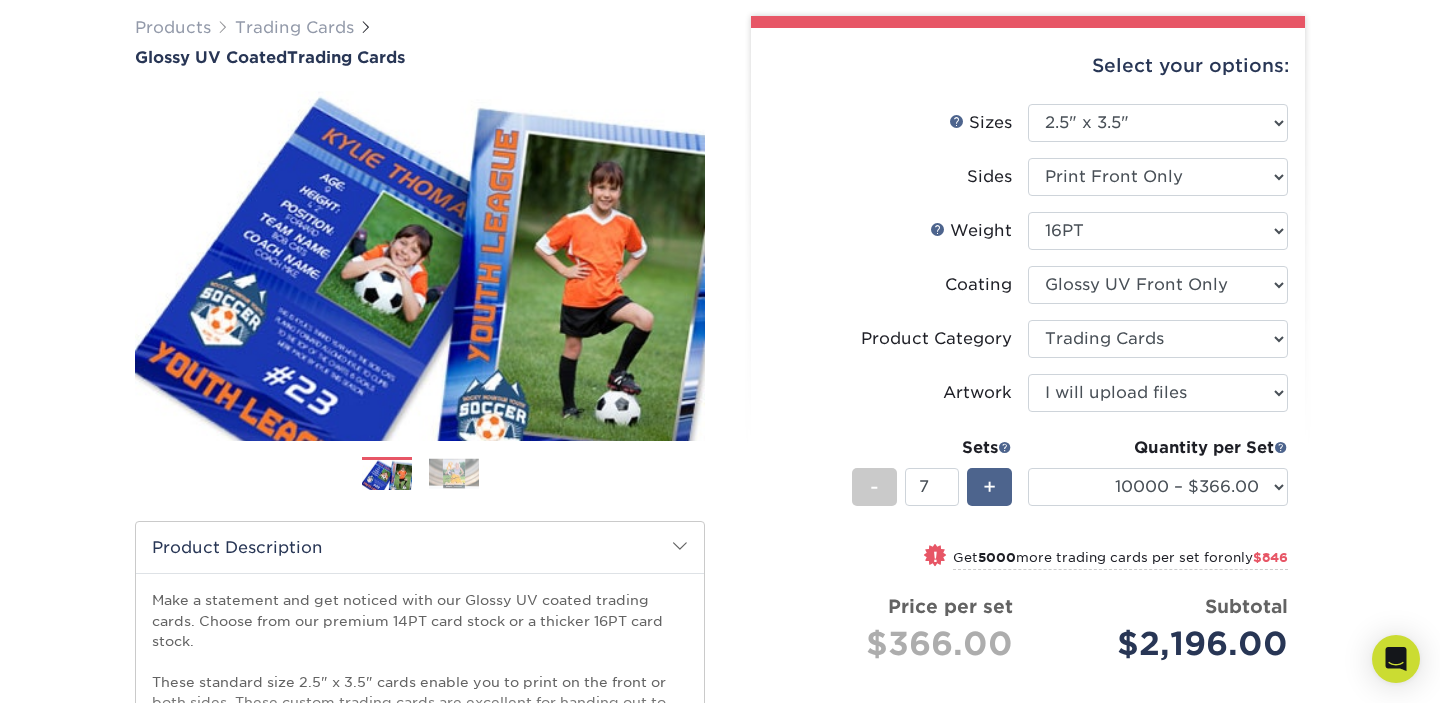 click on "+" at bounding box center (989, 487) 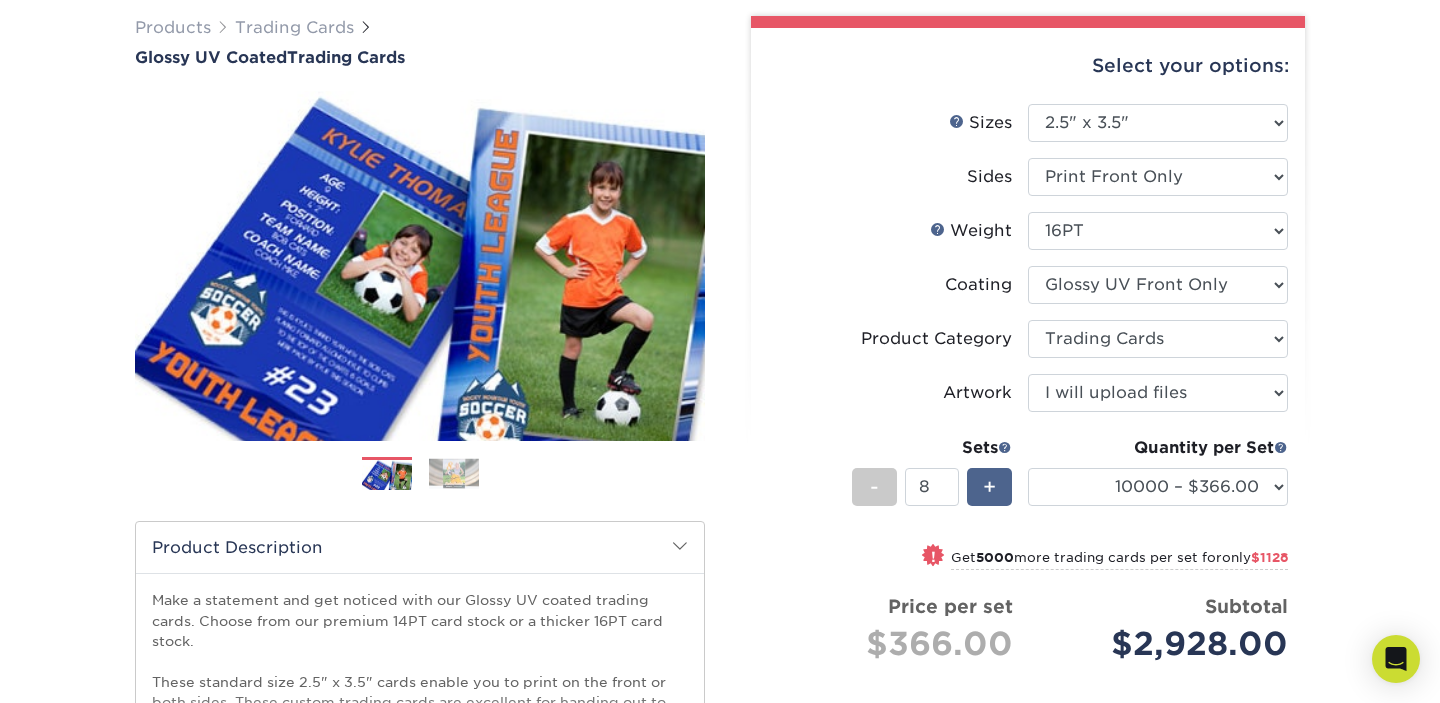 click on "+" at bounding box center [989, 487] 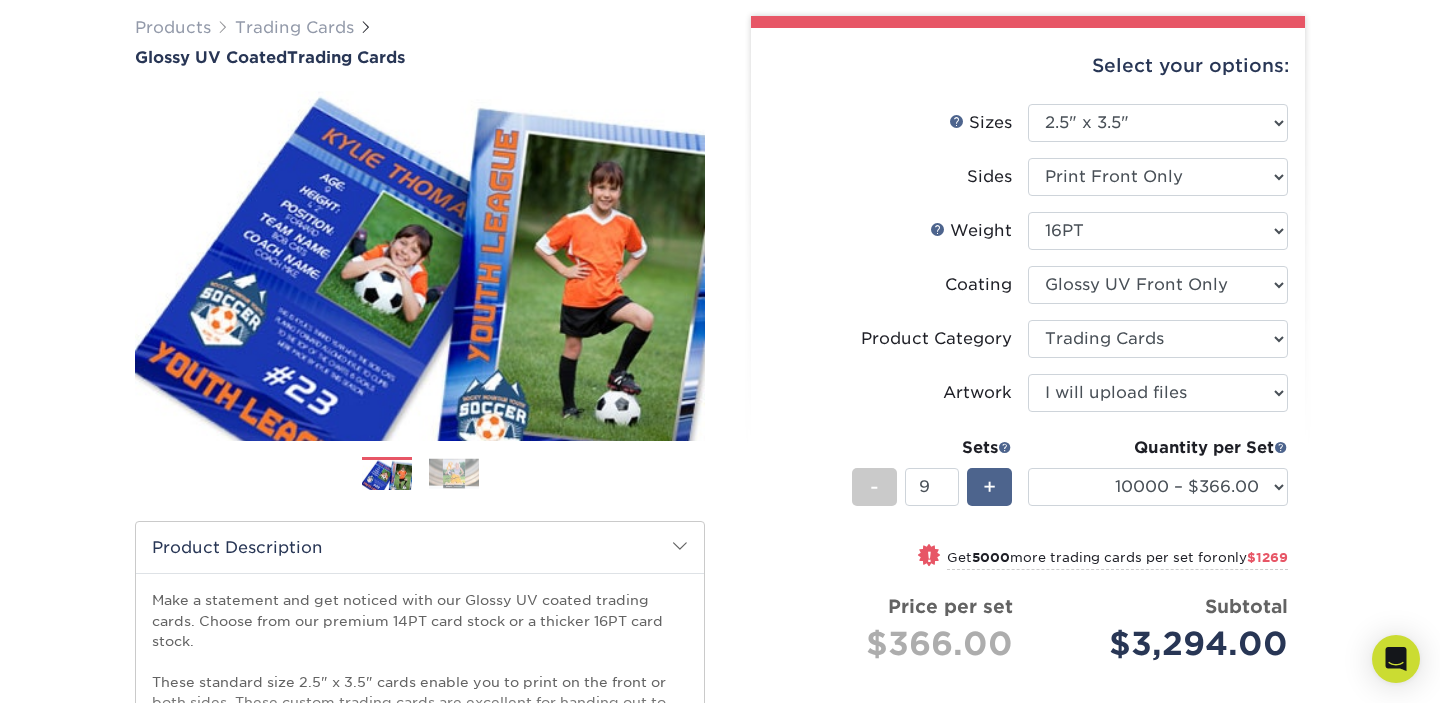 click on "+" at bounding box center [989, 487] 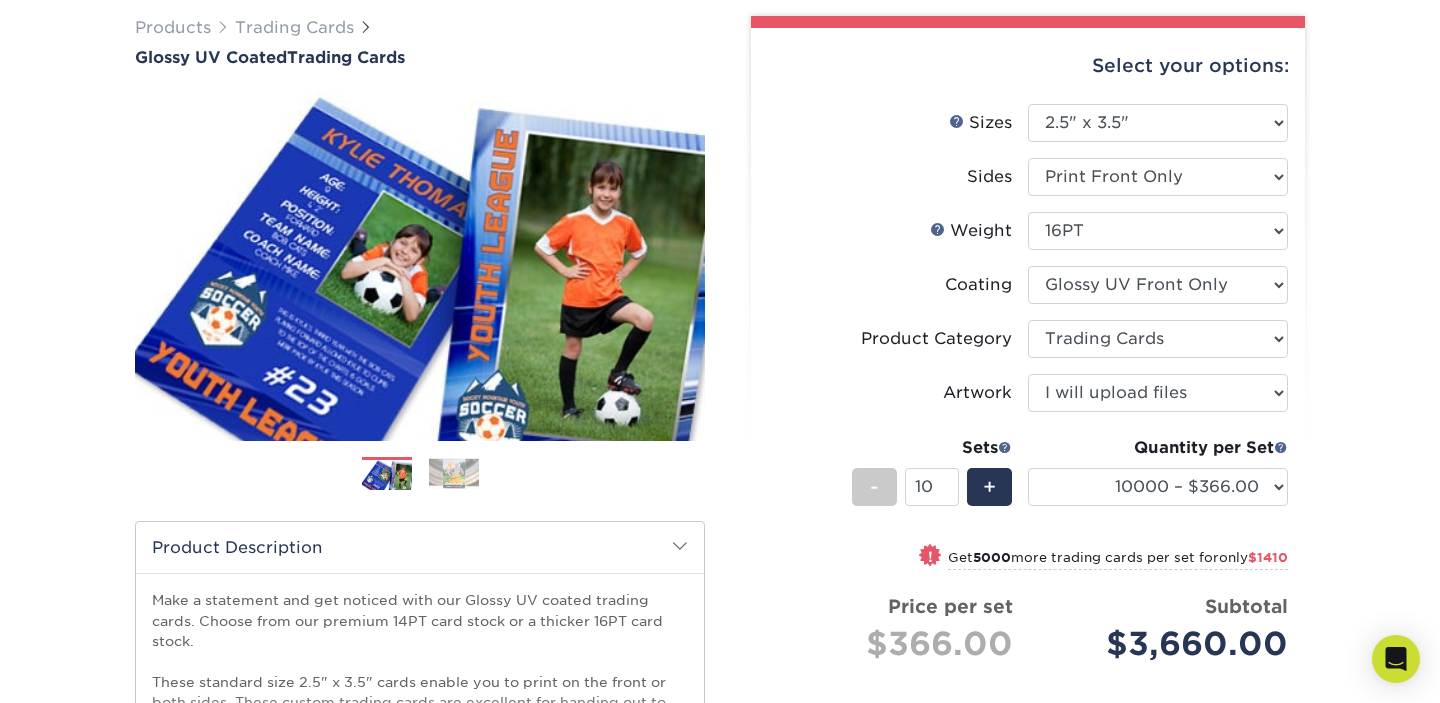 click on "Sets
-
10
+
Quantity per Set
25* – $23.00 50* – $24.00 75* – $25.00 100* – $37.00 250* – $47.00 500 – $58.00 1000 – $71.00 2500 – $138.00 5000 – $185.00 10000 – $366.00 15000 – $507.00 20000 – $654.00 25000 – $795.00" at bounding box center (1028, 486) 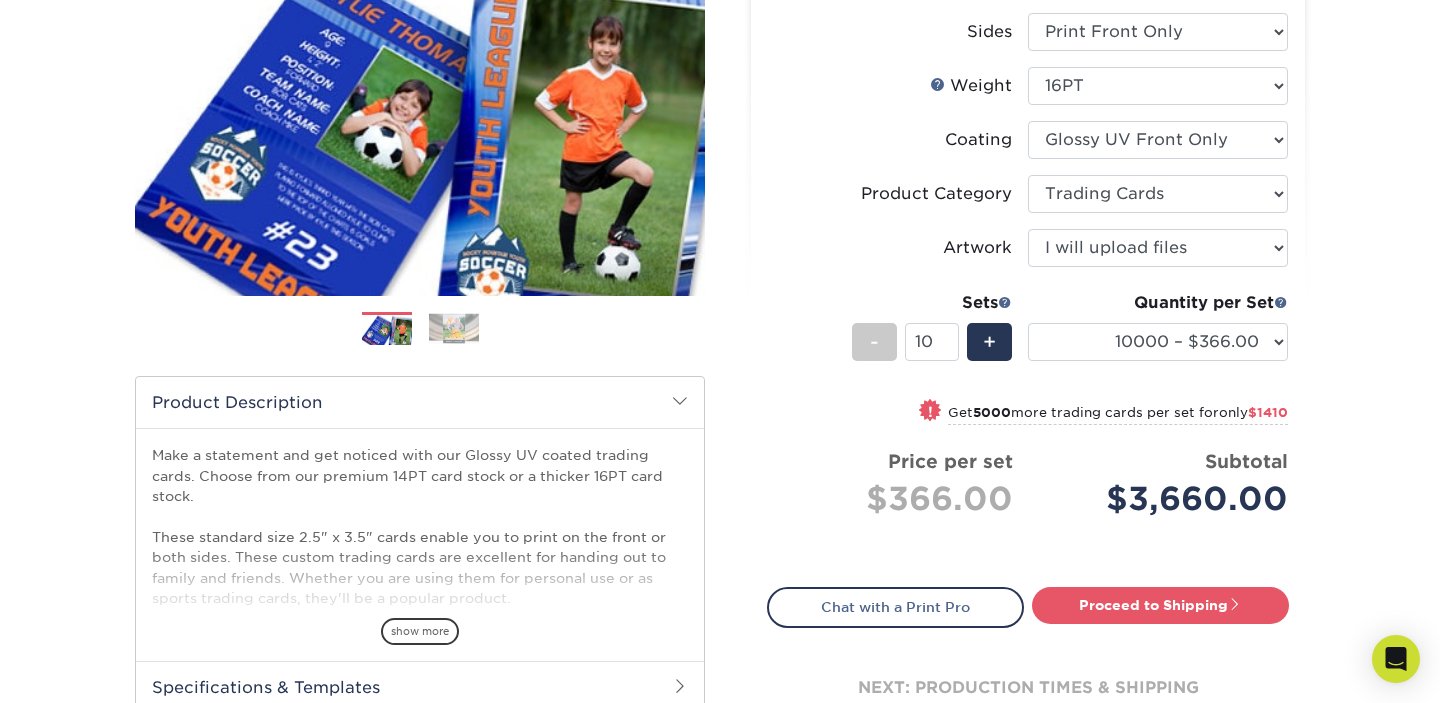 scroll, scrollTop: 277, scrollLeft: 0, axis: vertical 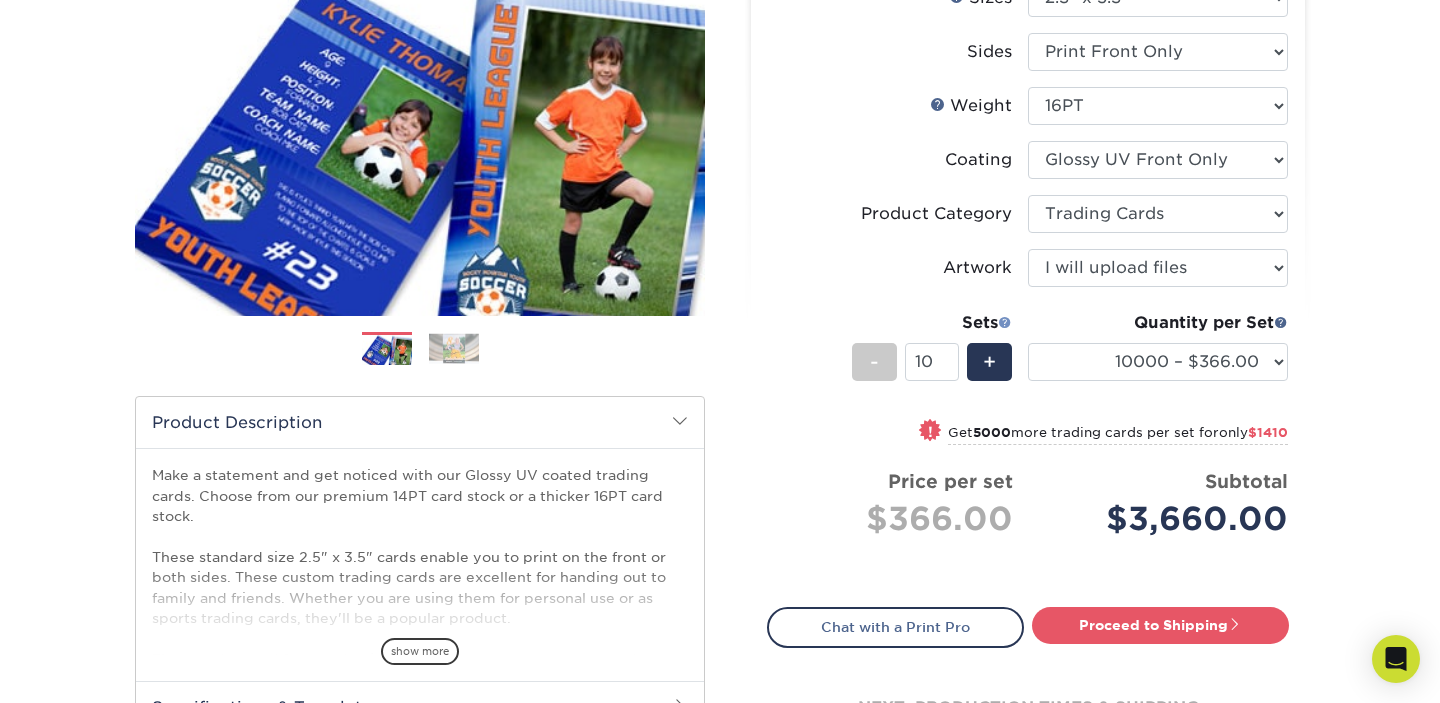 click at bounding box center [1005, 322] 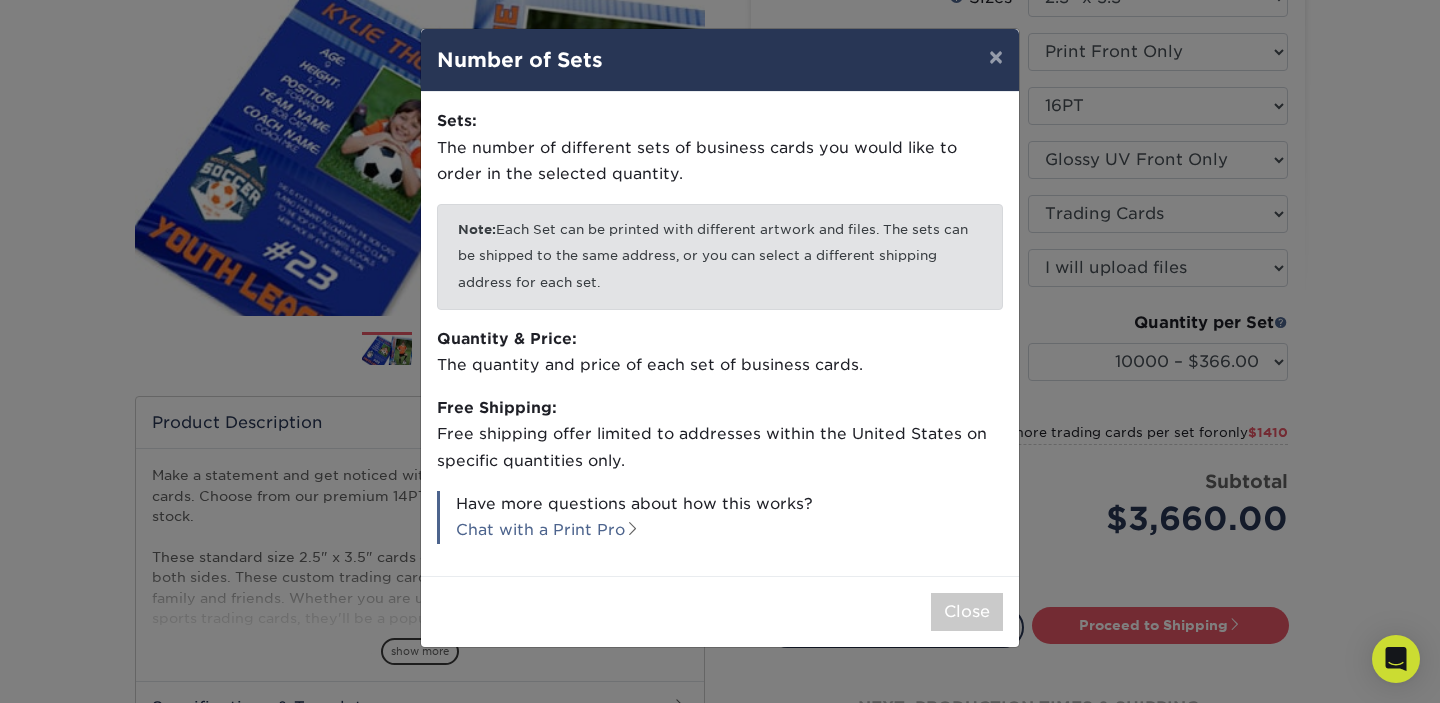 click on "×
Number of Sets
Sets: The number of different sets of business cards you would like to order in the selected quantity.
Note:  Each Set can be printed with different artwork and files. The sets can be shipped to the same address, or you can select a different shipping address for each set.
Quantity & Price: The quantity and price of each set of business cards.
Free Shipping: Free shipping offer limited to addresses within the United States on specific quantities only.
Have more questions about how this works? Chat with a Print Pro
Close" at bounding box center (720, 351) 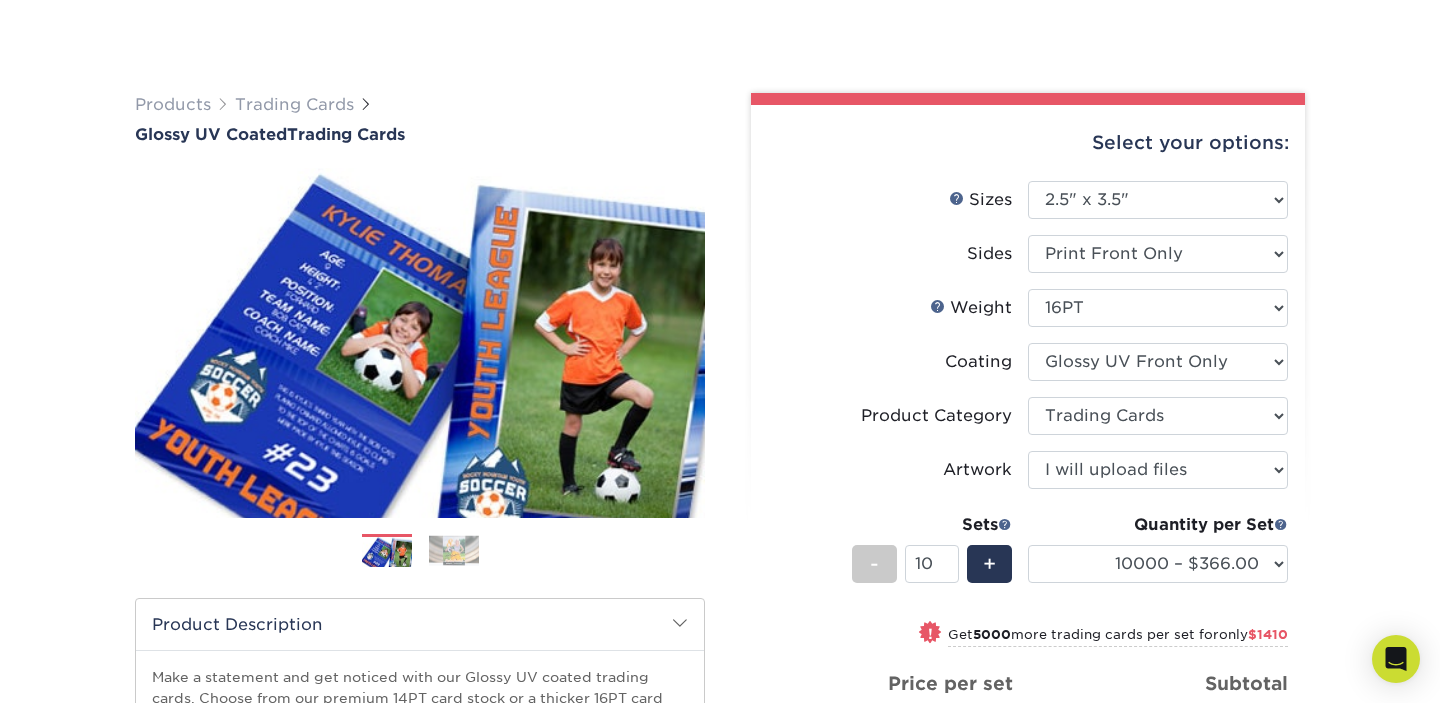 scroll, scrollTop: 0, scrollLeft: 0, axis: both 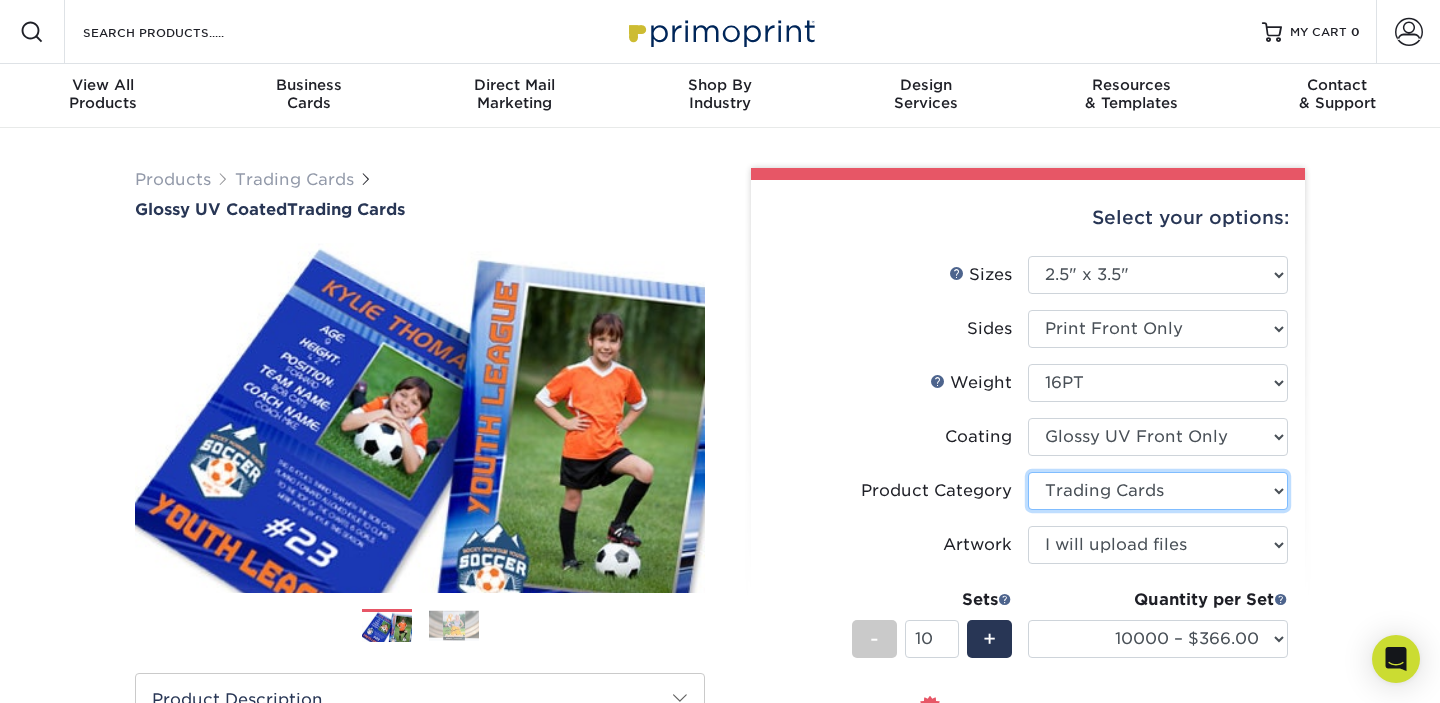 click on "Please Select Trading Cards" at bounding box center (1158, 491) 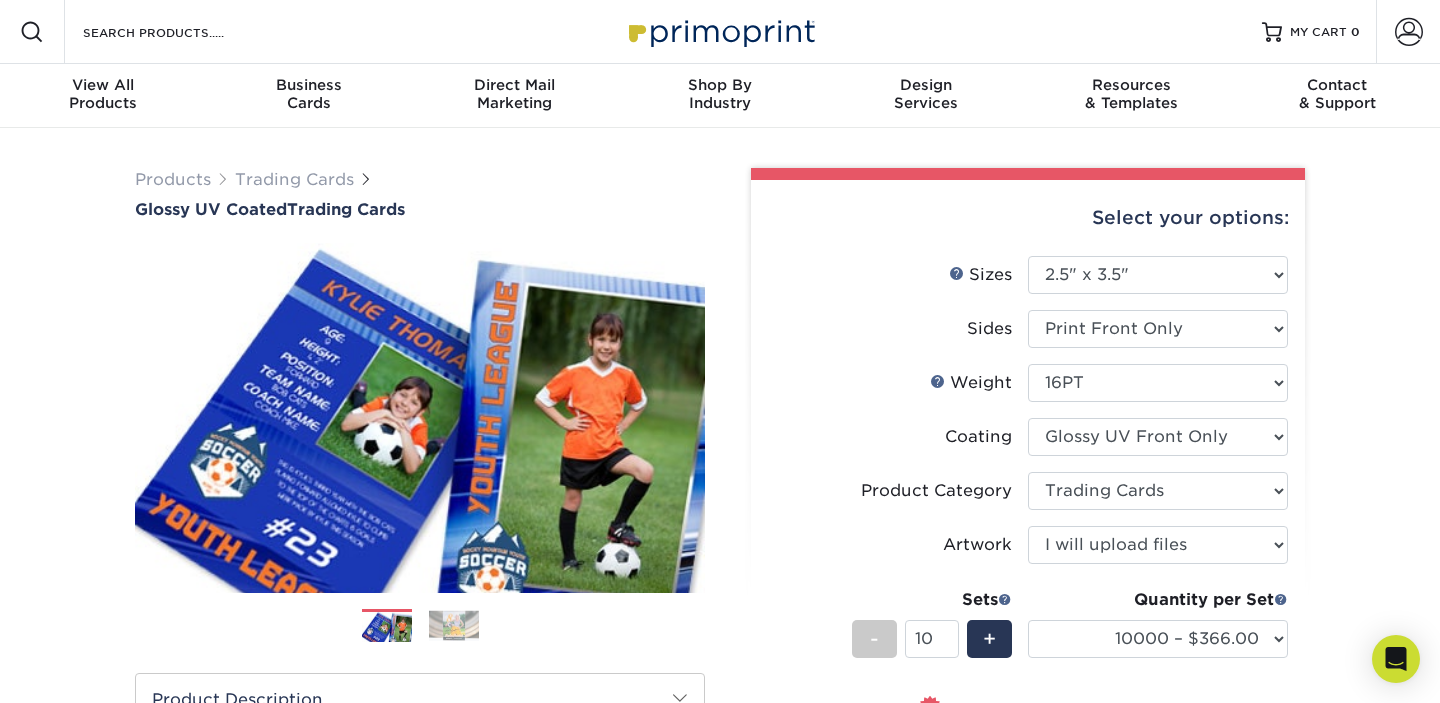 click on "Weight Help Weight
Please Select 16PT 14PT 18PT C1S" at bounding box center [1028, 391] 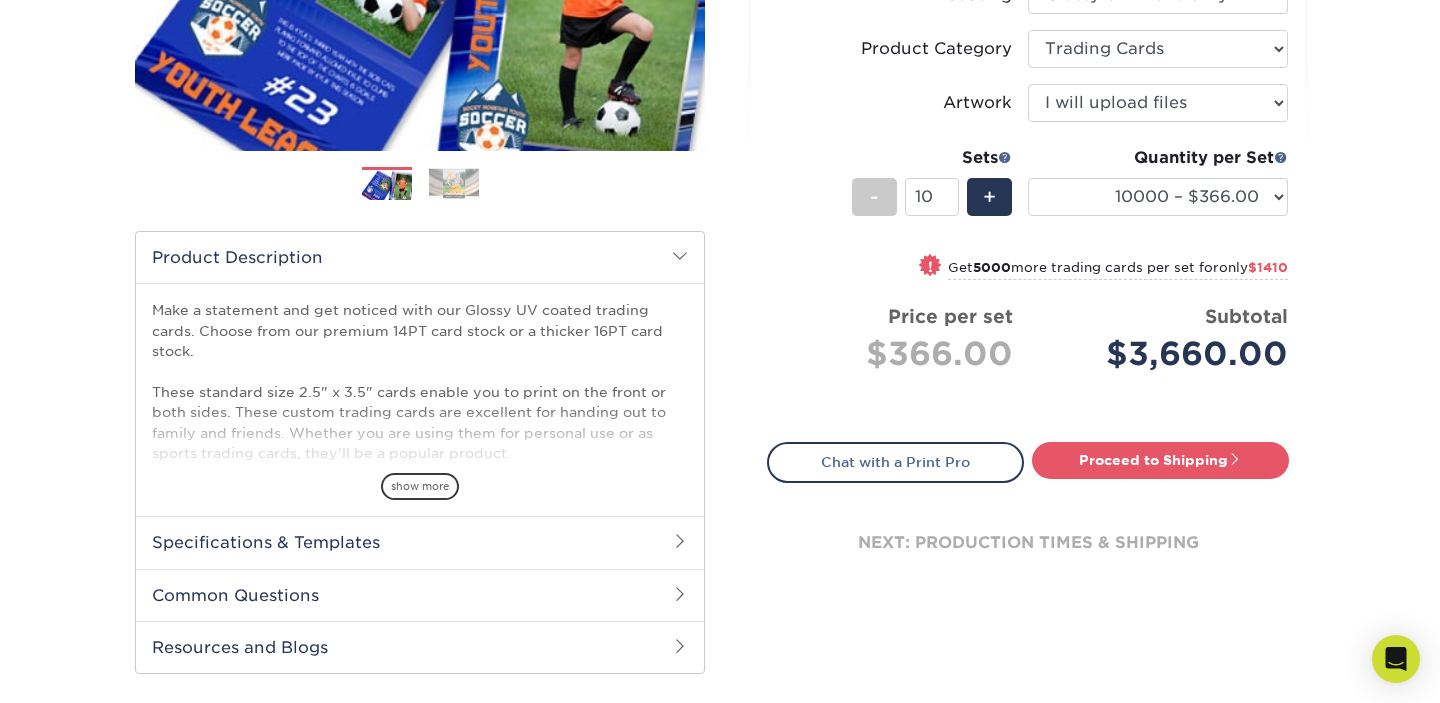 scroll, scrollTop: 448, scrollLeft: 0, axis: vertical 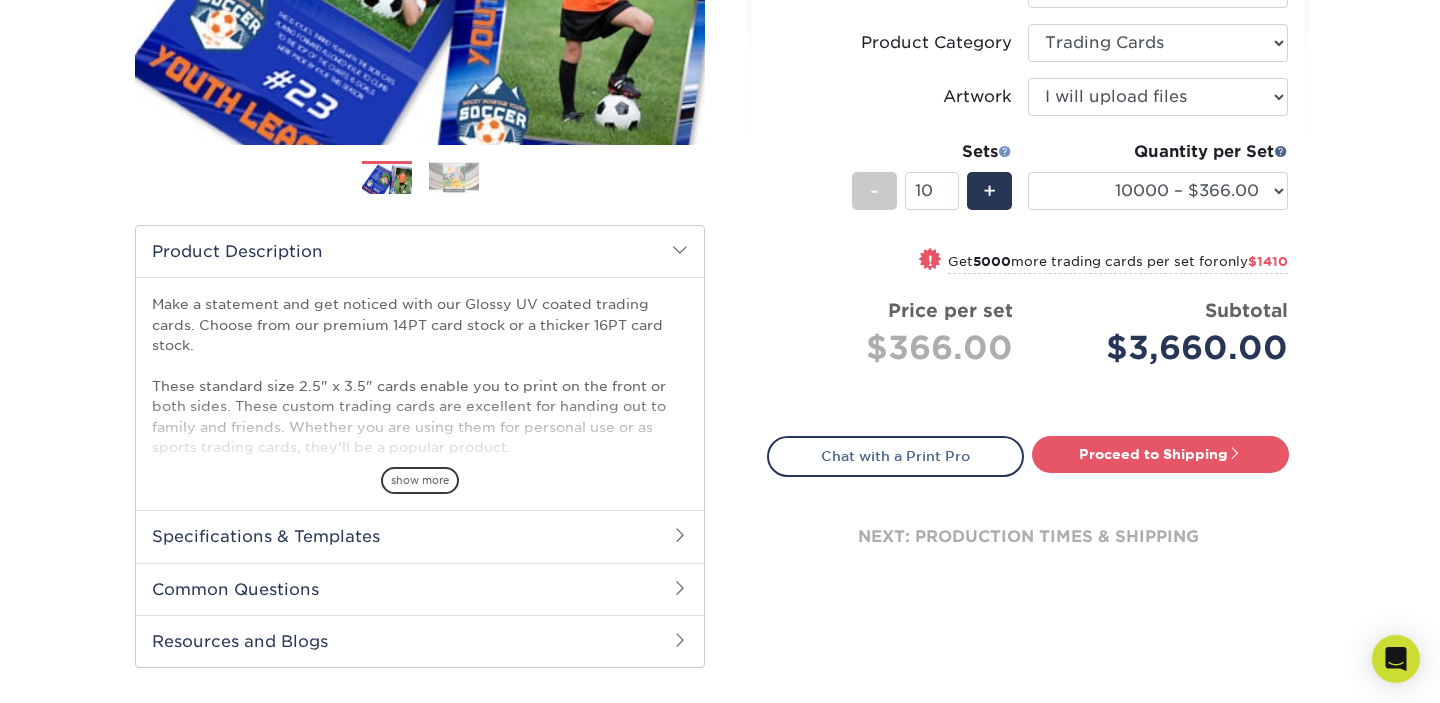 click at bounding box center [1005, 151] 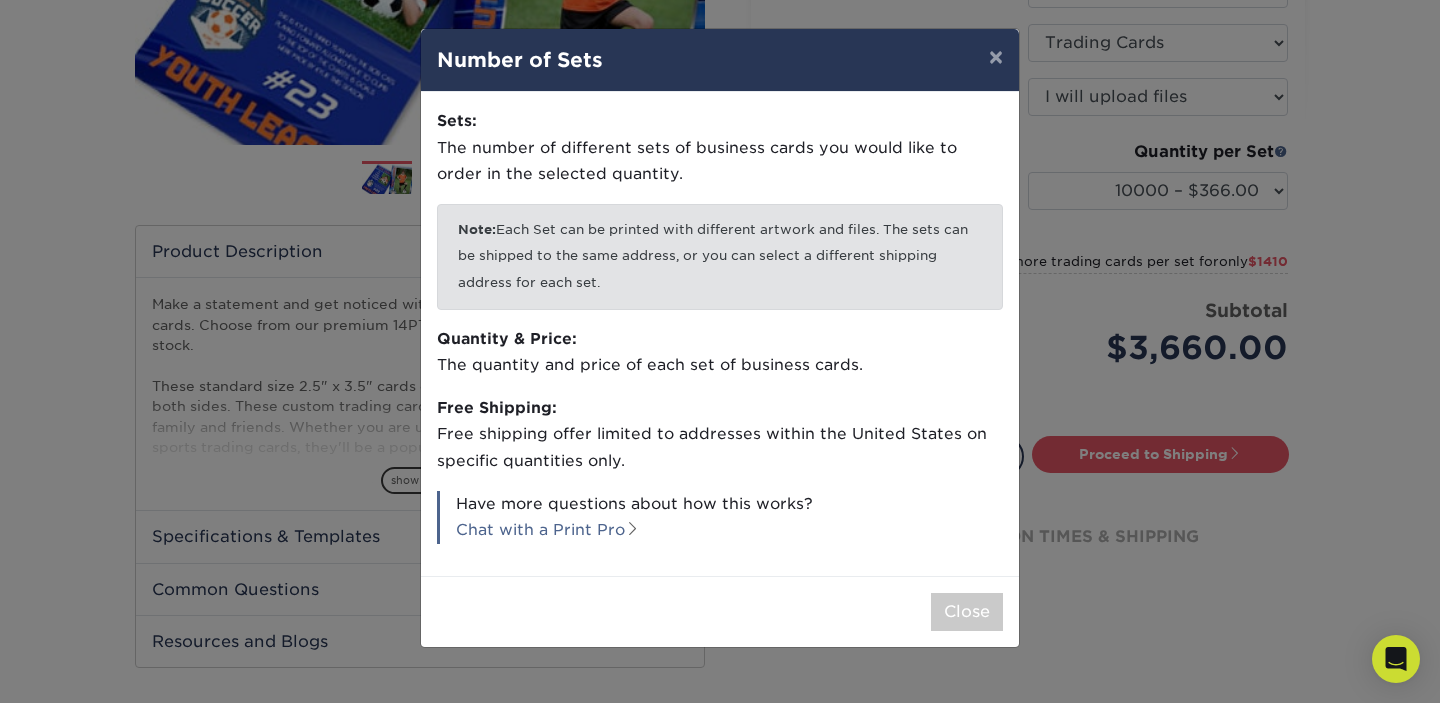 click on "×
Number of Sets
Sets: The number of different sets of business cards you would like to order in the selected quantity.
Note:  Each Set can be printed with different artwork and files. The sets can be shipped to the same address, or you can select a different shipping address for each set.
Quantity & Price: The quantity and price of each set of business cards.
Free Shipping: Free shipping offer limited to addresses within the United States on specific quantities only.
Have more questions about how this works? Chat with a Print Pro
Close" at bounding box center (720, 351) 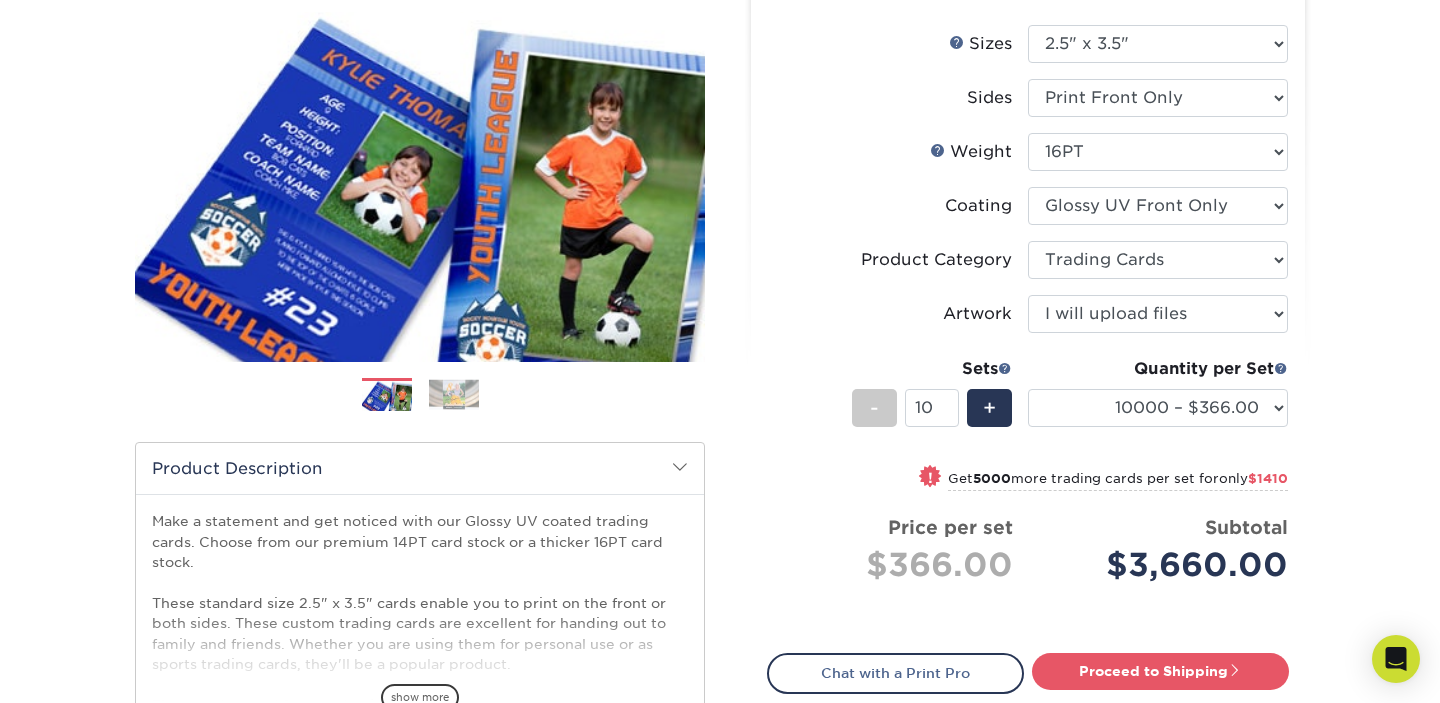 scroll, scrollTop: 0, scrollLeft: 0, axis: both 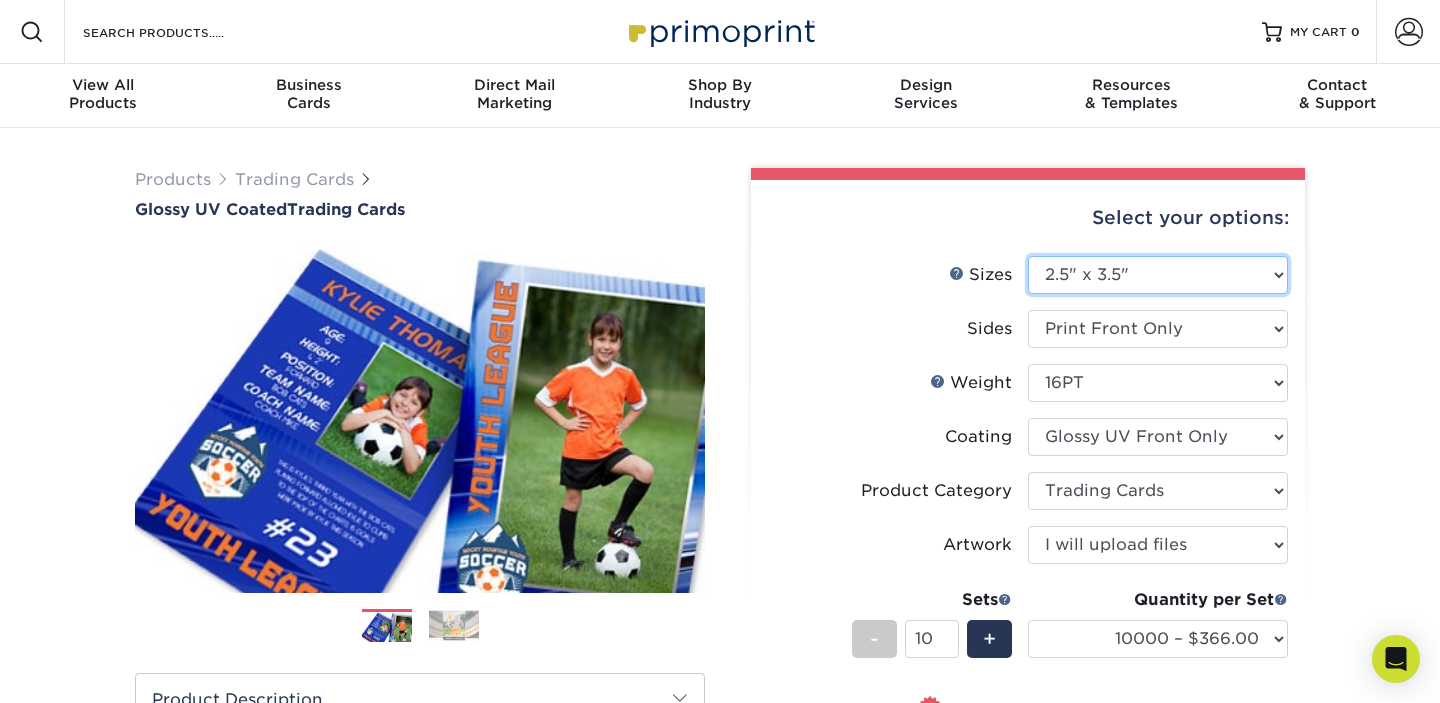 click on "Please Select
2.5" x 3.5"" at bounding box center (1158, 275) 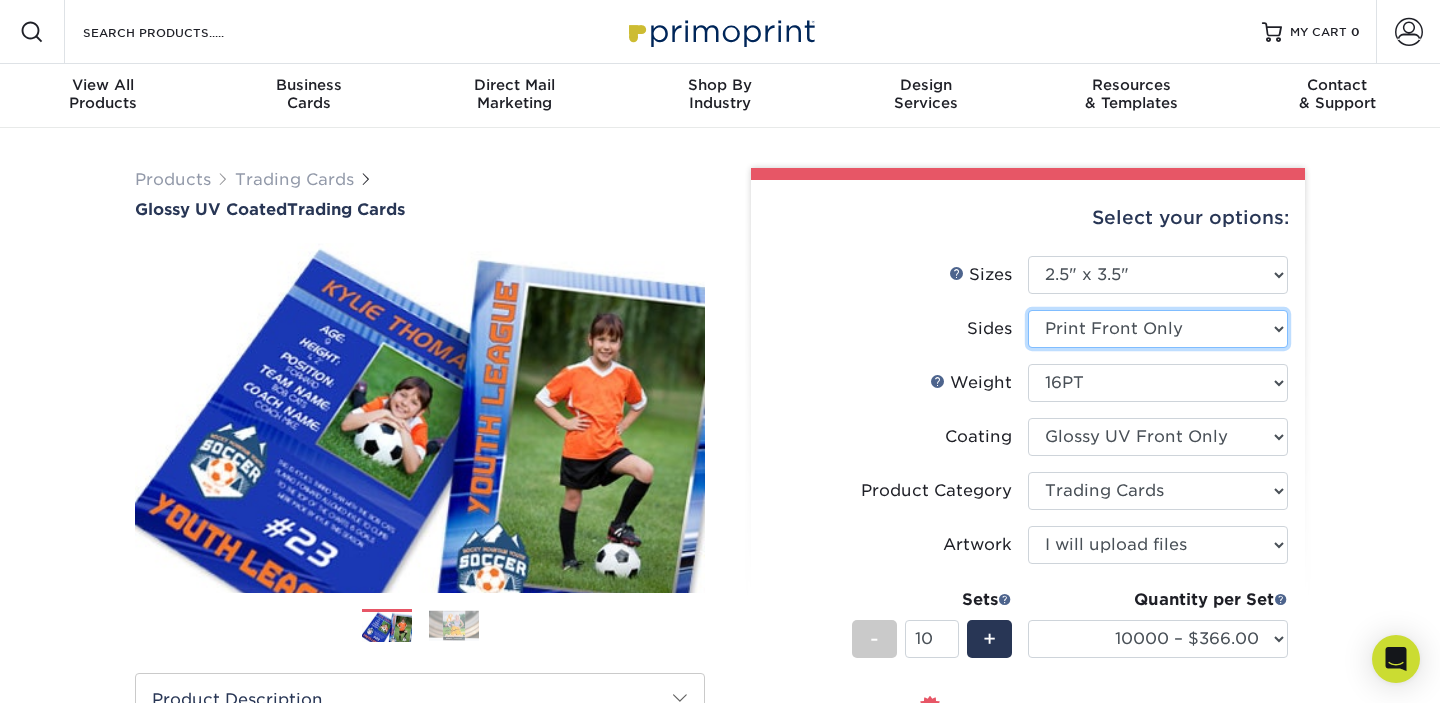 click on "Please Select Print Both Sides Print Front Only" at bounding box center [1158, 329] 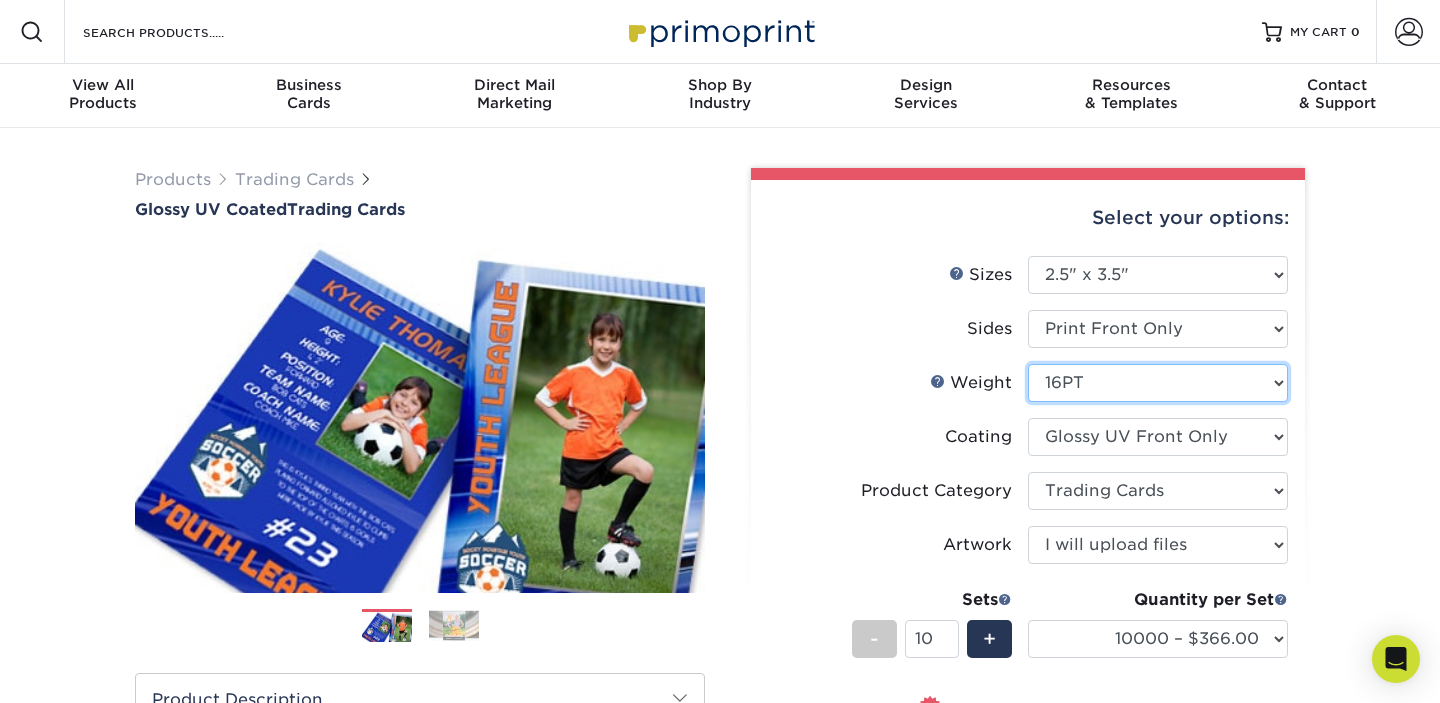 click on "Please Select 16PT 14PT 18PT C1S" at bounding box center [1158, 383] 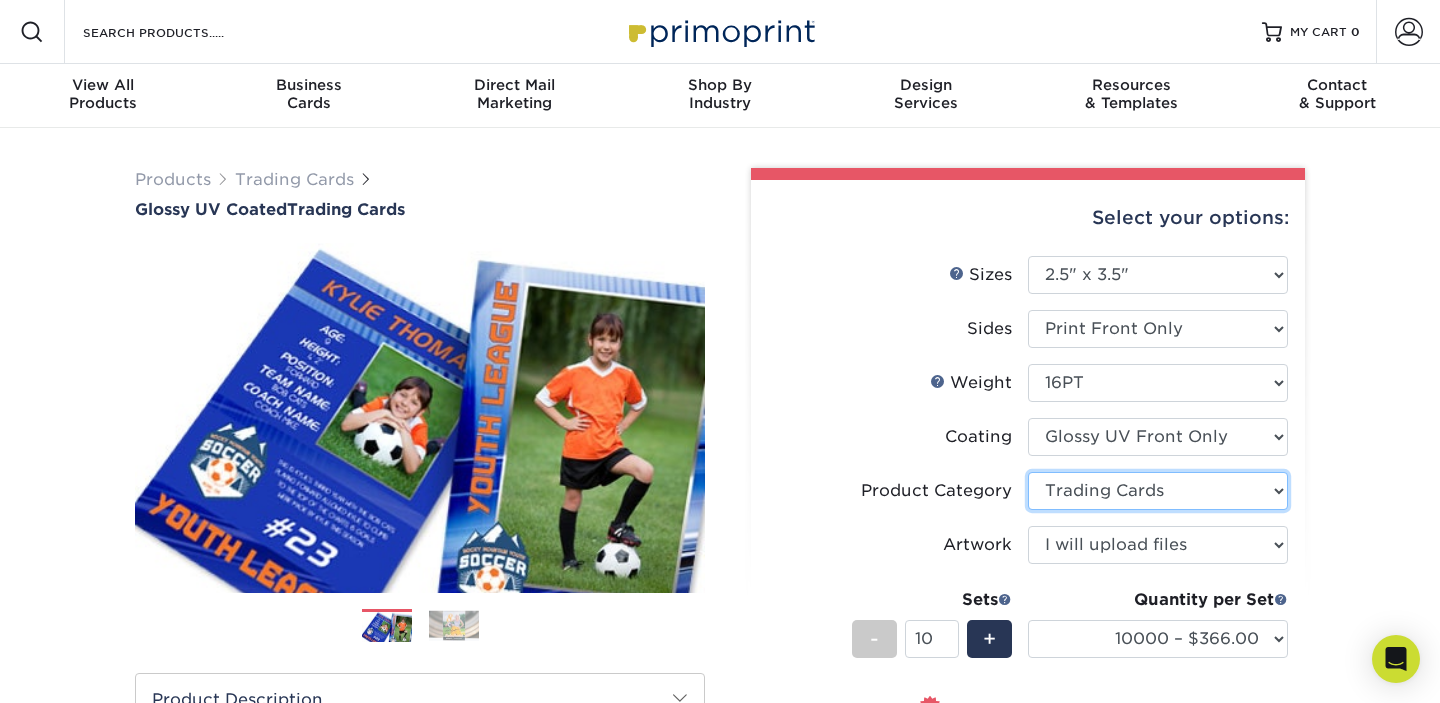 click on "Please Select Trading Cards" at bounding box center (1158, 491) 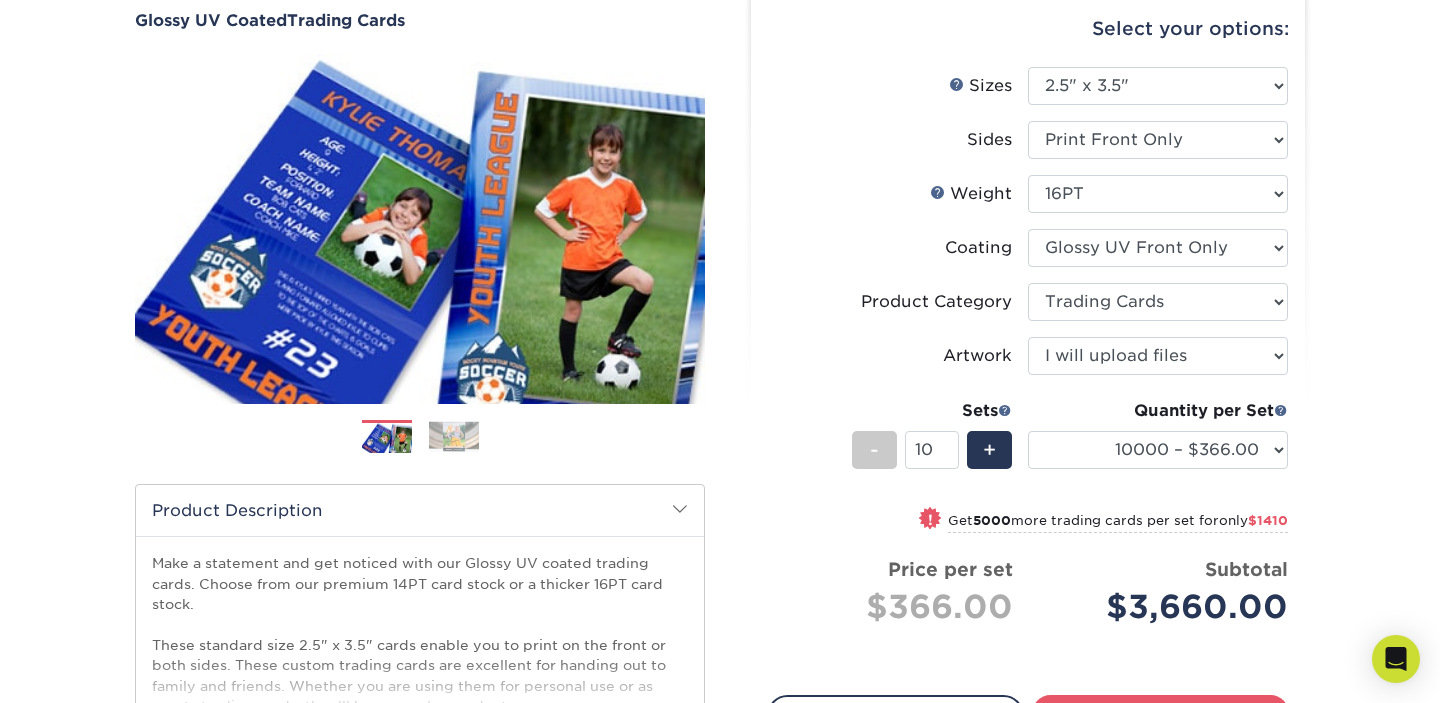 click on "Select your options:
Sizes Help Sizes
Please Select 2.5" x 3.5"
Sides Please Select 16PT 14PT" at bounding box center [1028, 431] 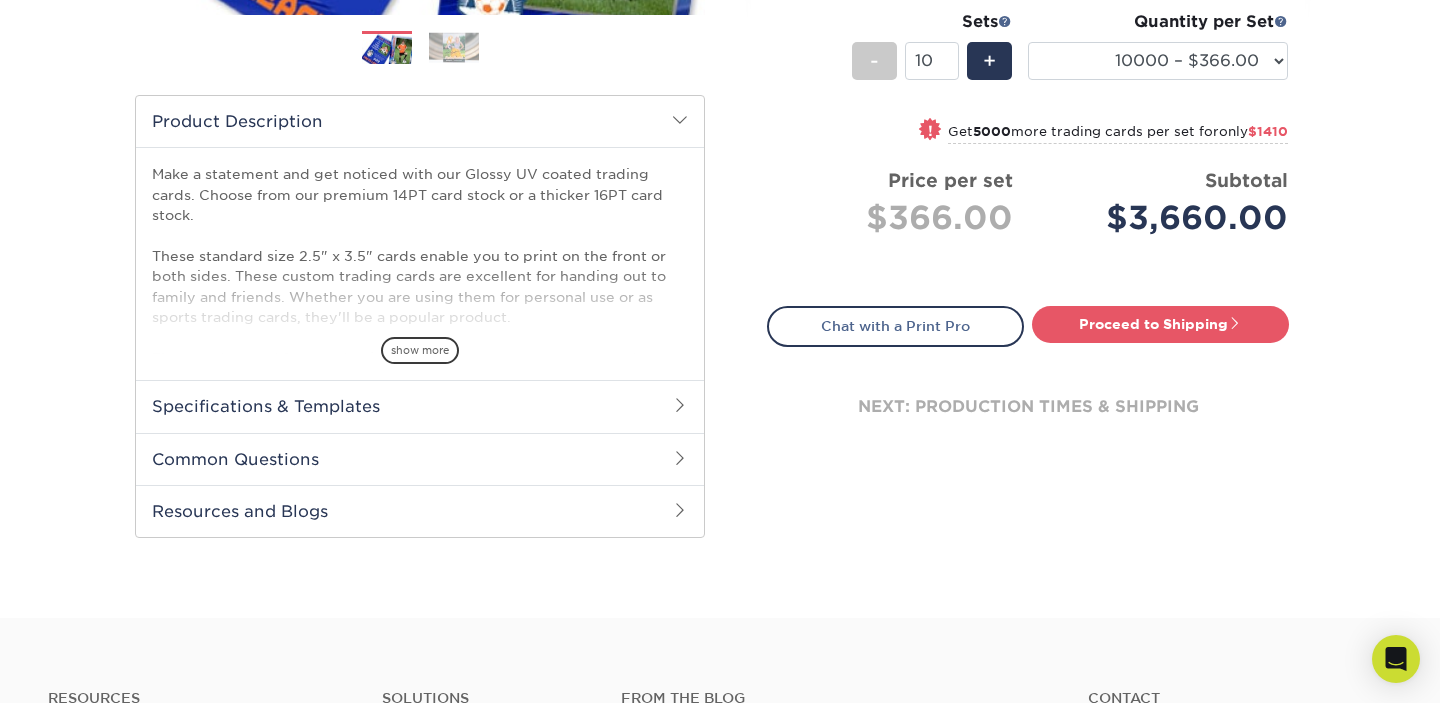 scroll, scrollTop: 581, scrollLeft: 0, axis: vertical 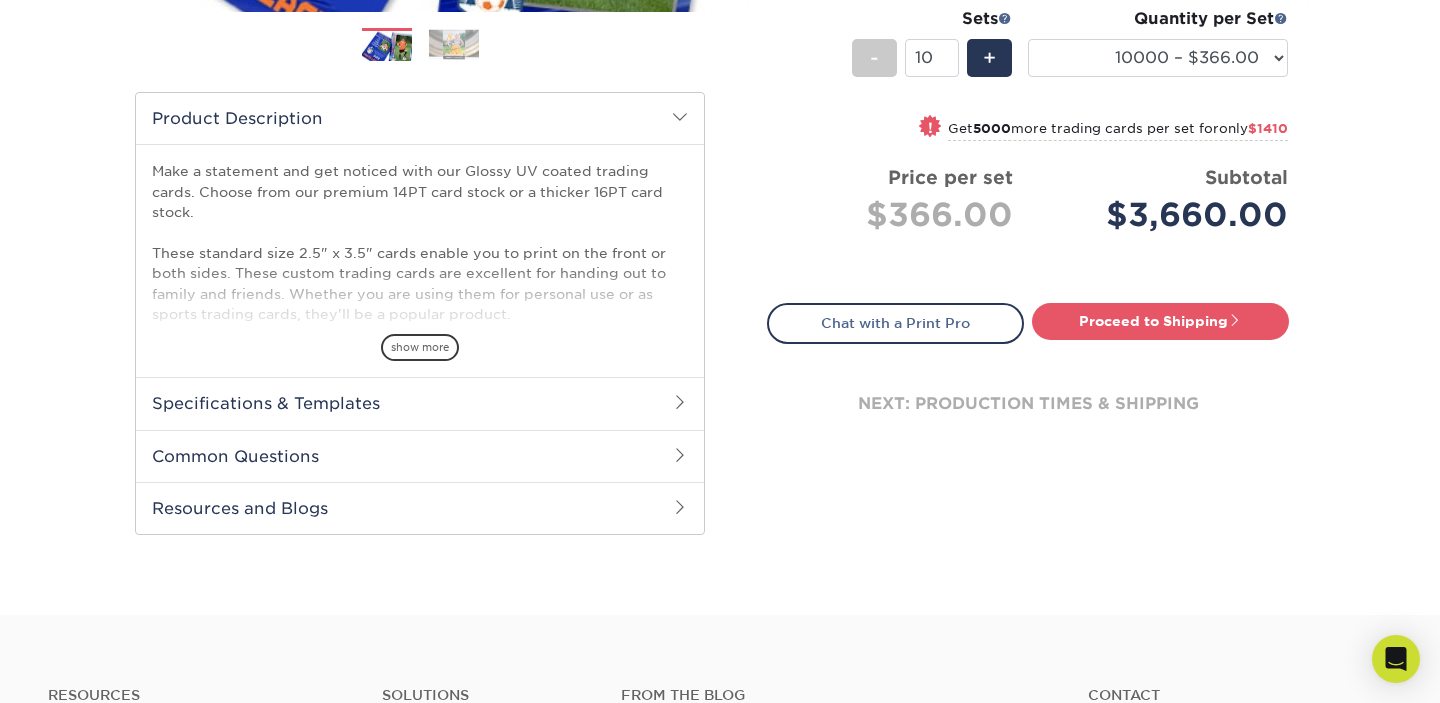 click on "Specifications & Templates" at bounding box center [420, 403] 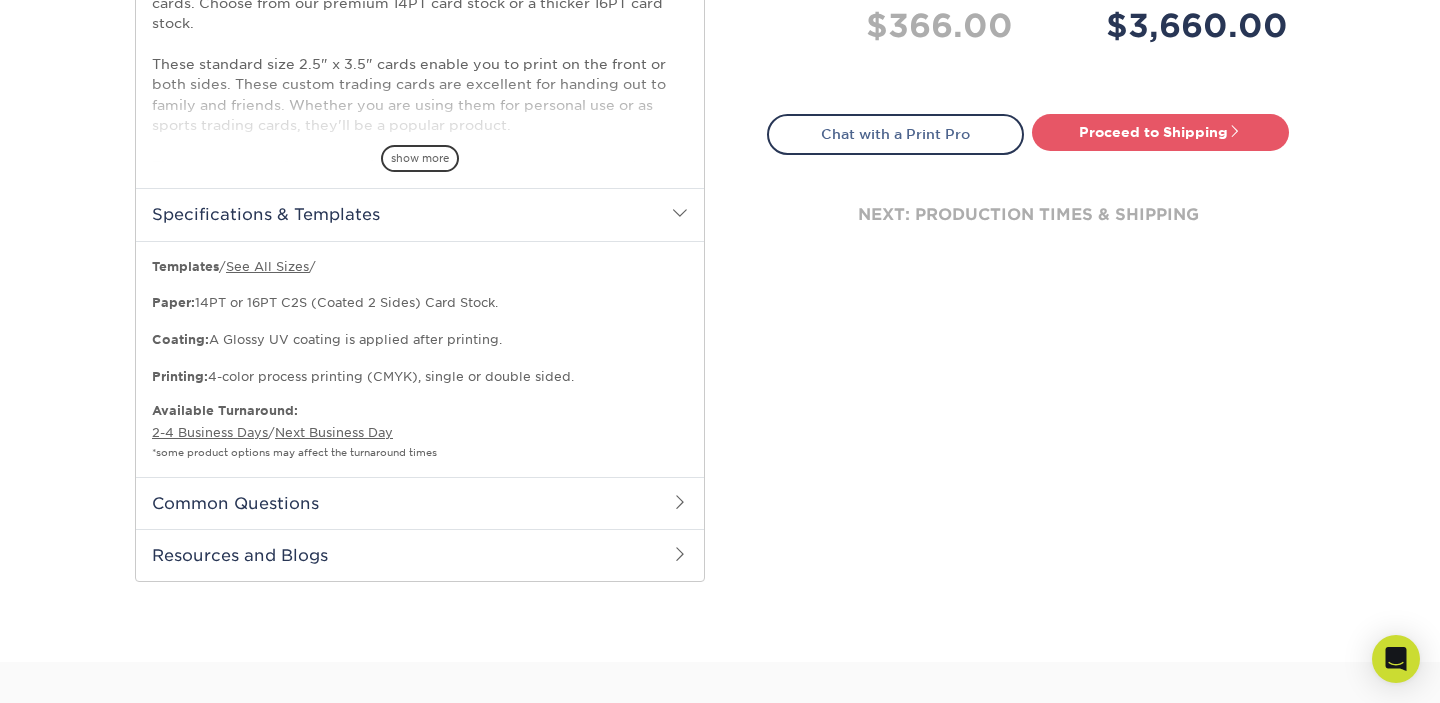 scroll, scrollTop: 797, scrollLeft: 0, axis: vertical 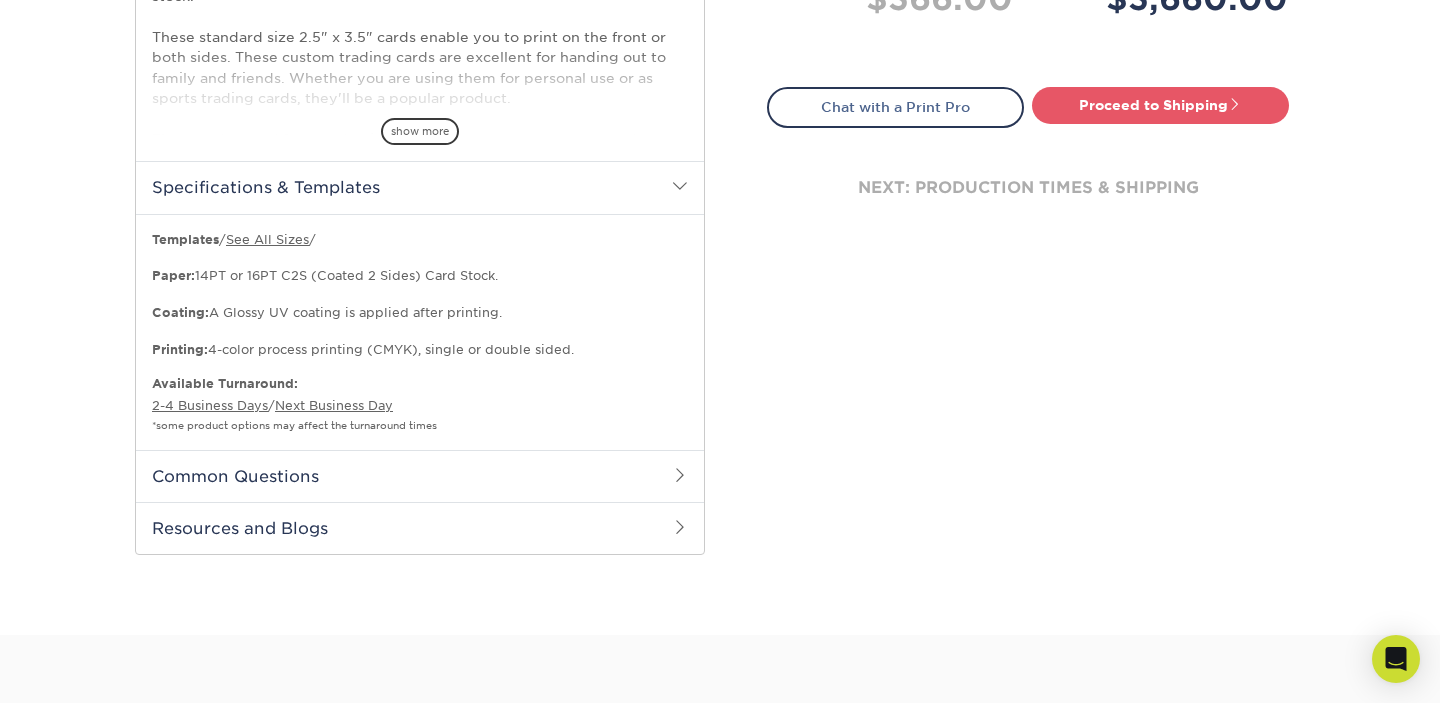 click on "Common Questions" at bounding box center [420, 476] 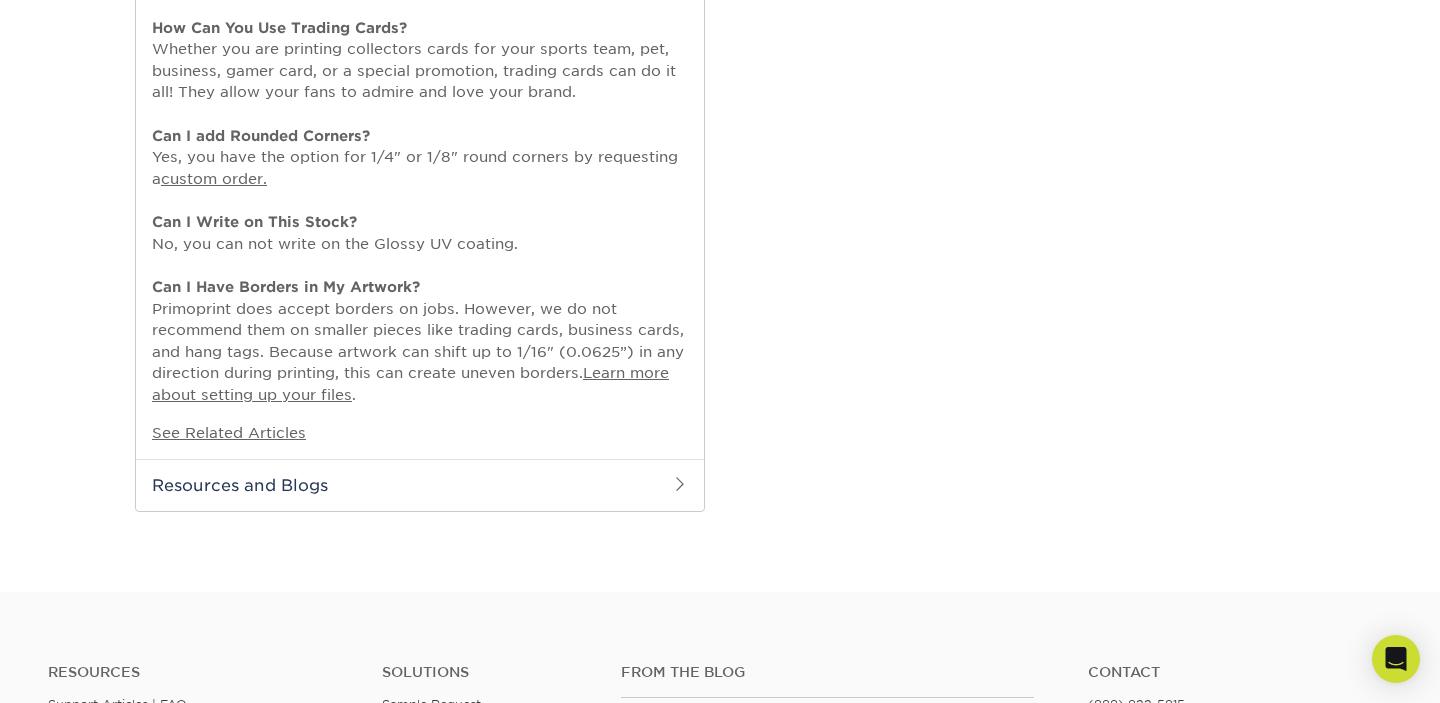 scroll, scrollTop: 1387, scrollLeft: 0, axis: vertical 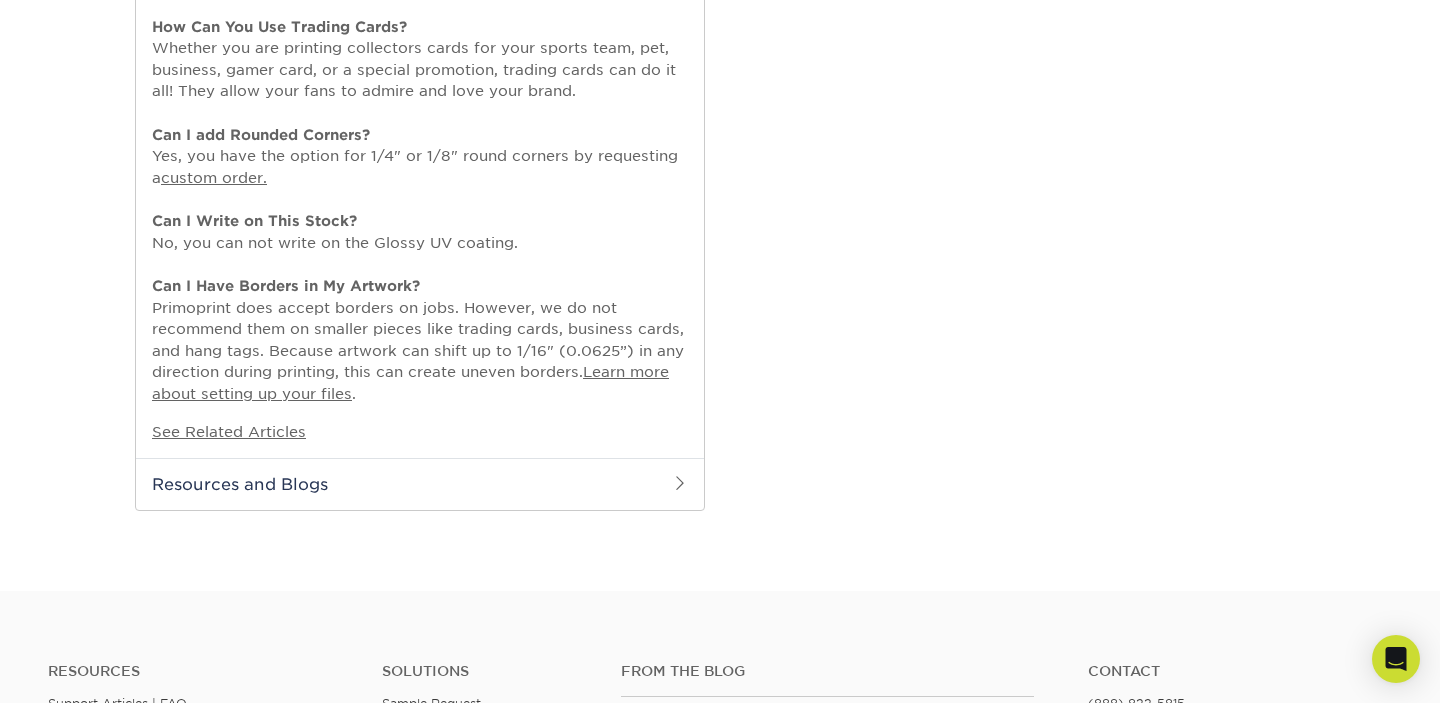 click on "Resources and Blogs" at bounding box center [420, 484] 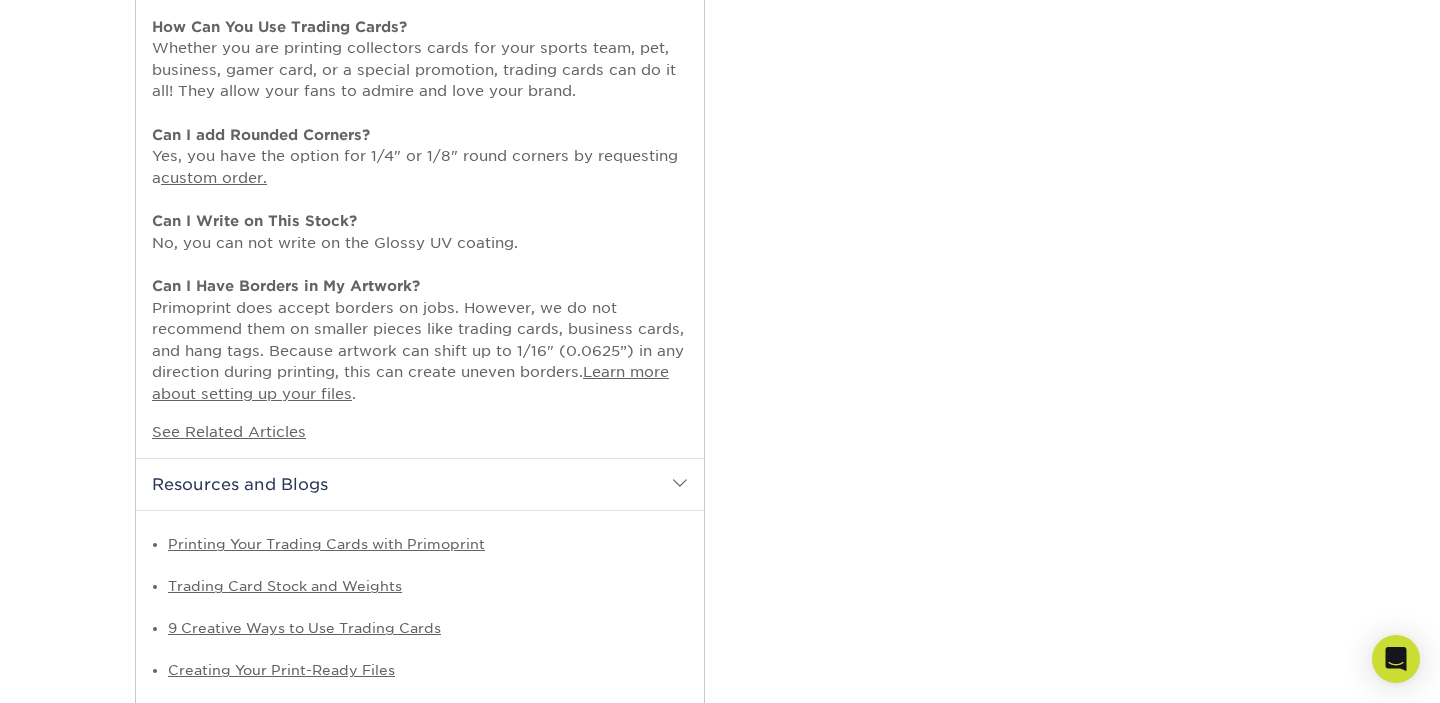 click on "Resources and Blogs" at bounding box center [420, 484] 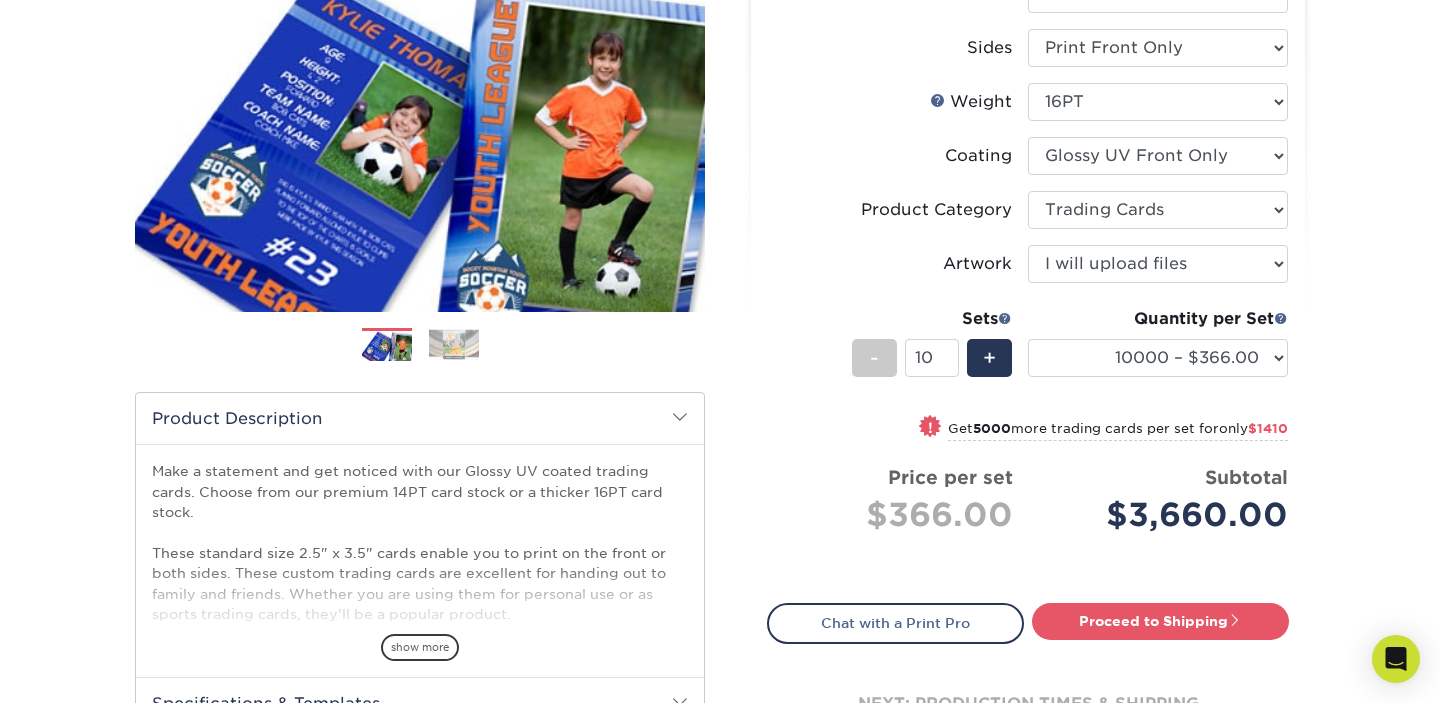 scroll, scrollTop: 0, scrollLeft: 0, axis: both 